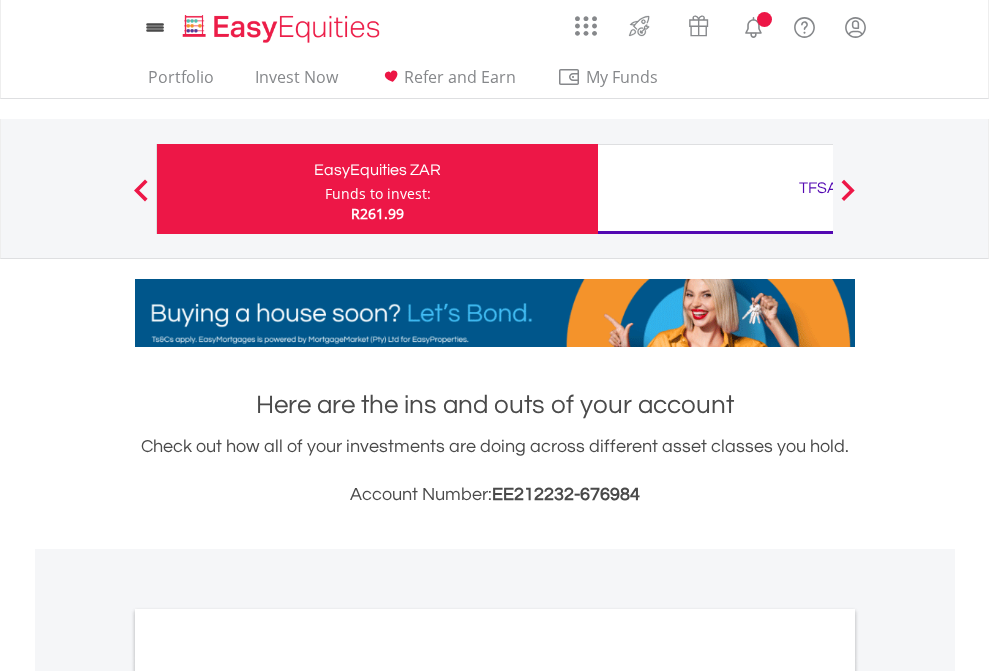scroll, scrollTop: 0, scrollLeft: 0, axis: both 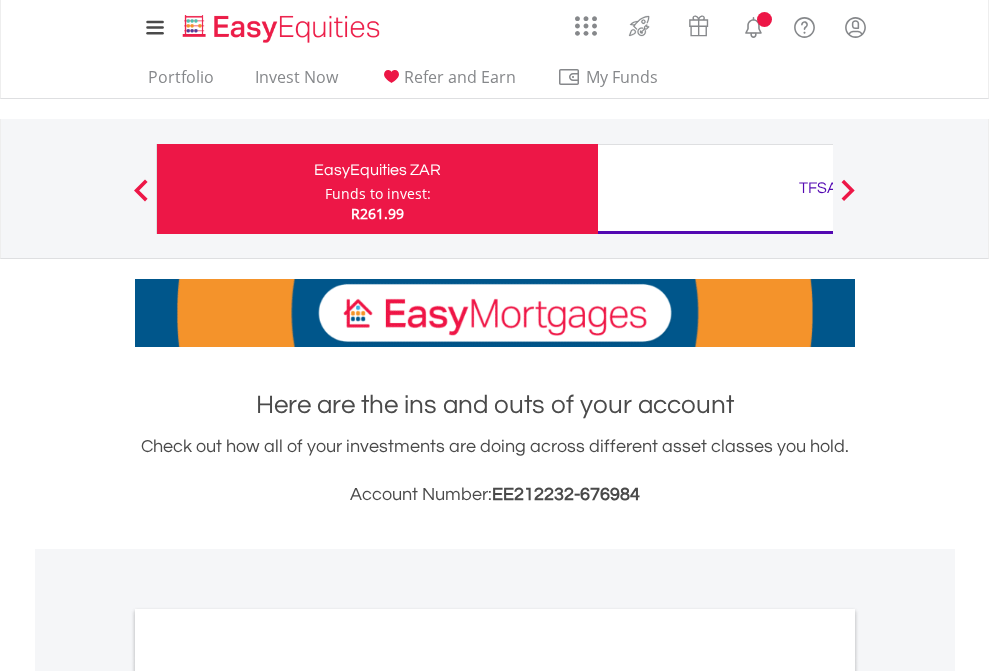 click on "Funds to invest:" at bounding box center (378, 194) 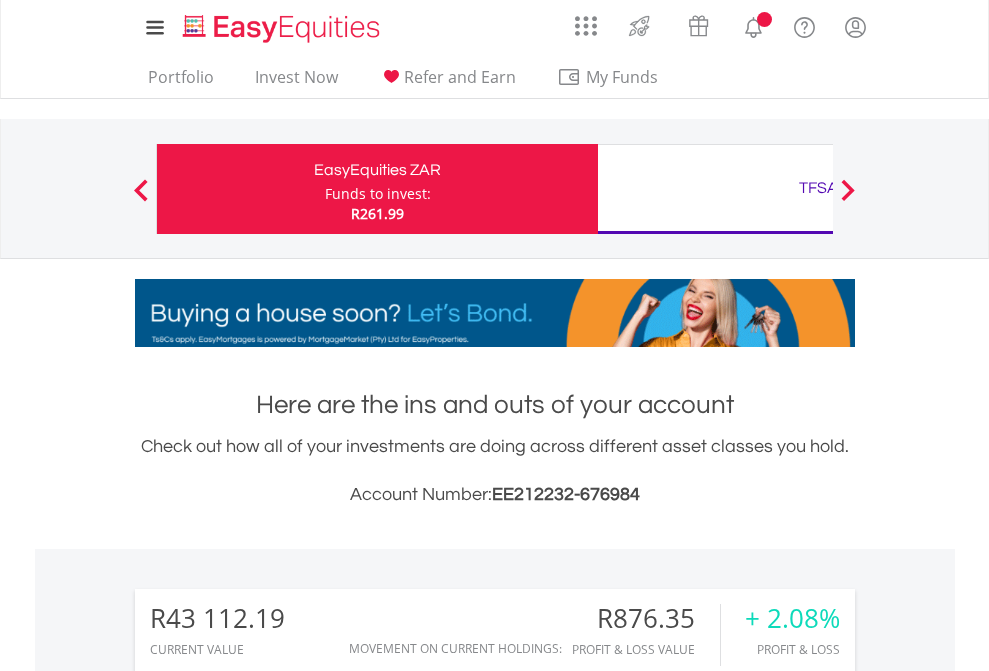 scroll, scrollTop: 999808, scrollLeft: 999687, axis: both 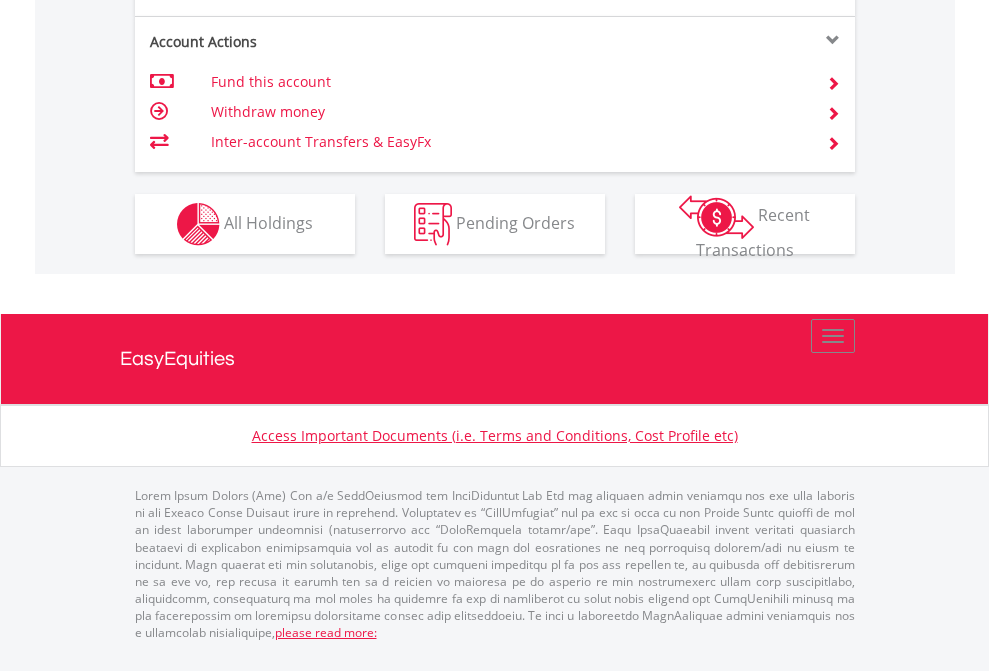 click on "Investment types" at bounding box center [706, -337] 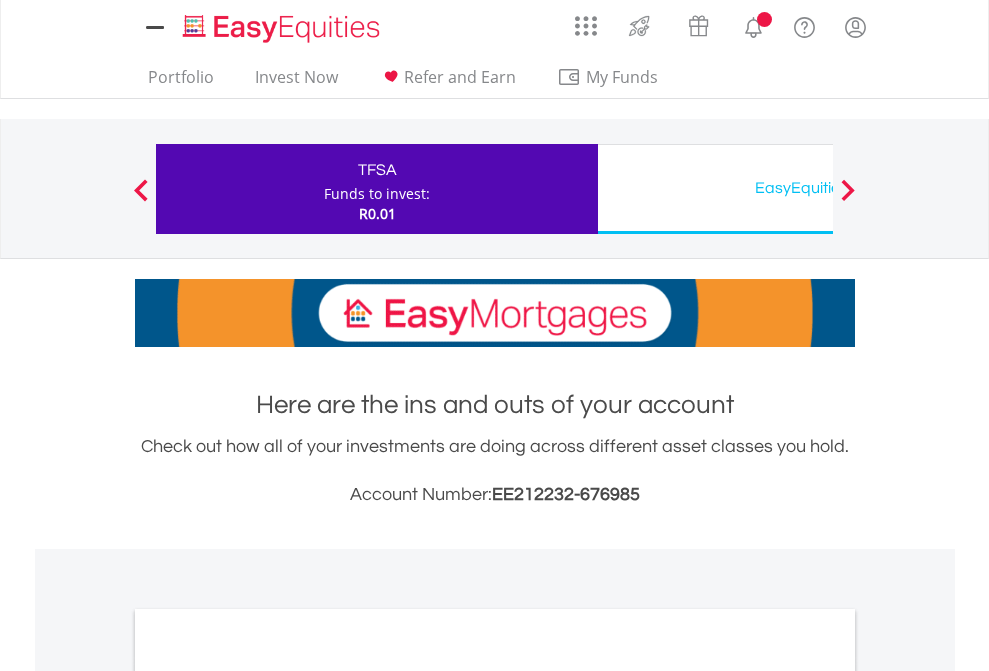 scroll, scrollTop: 0, scrollLeft: 0, axis: both 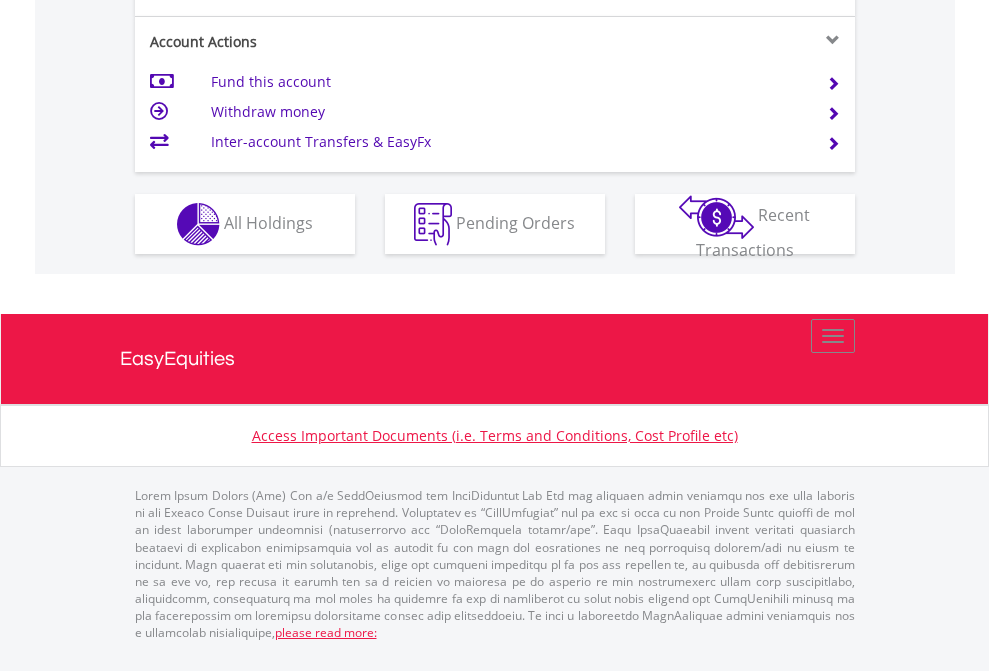 click on "Investment types" at bounding box center [706, -337] 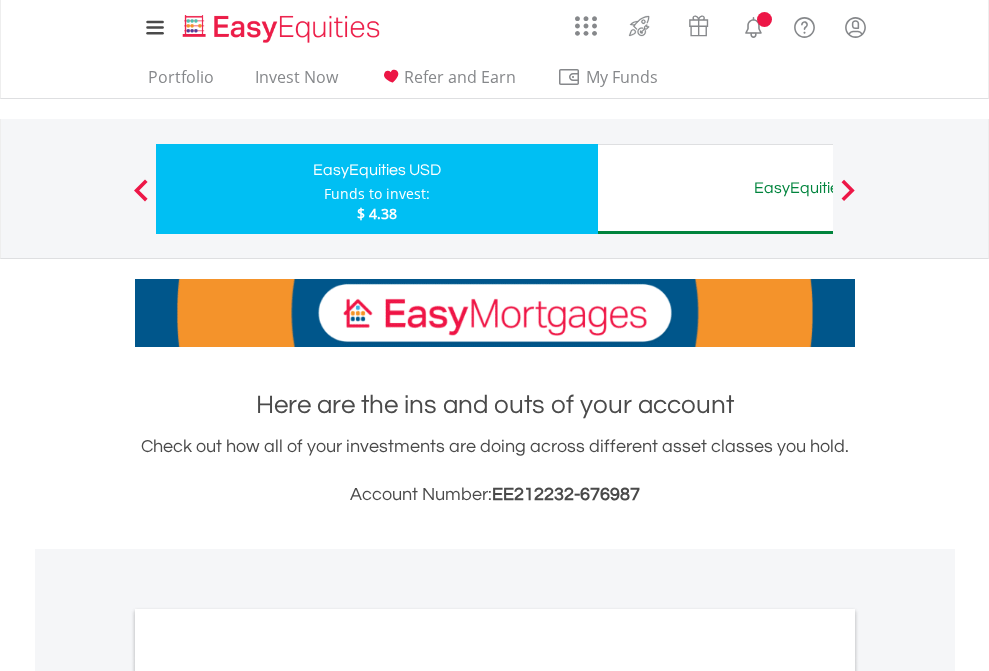 scroll, scrollTop: 0, scrollLeft: 0, axis: both 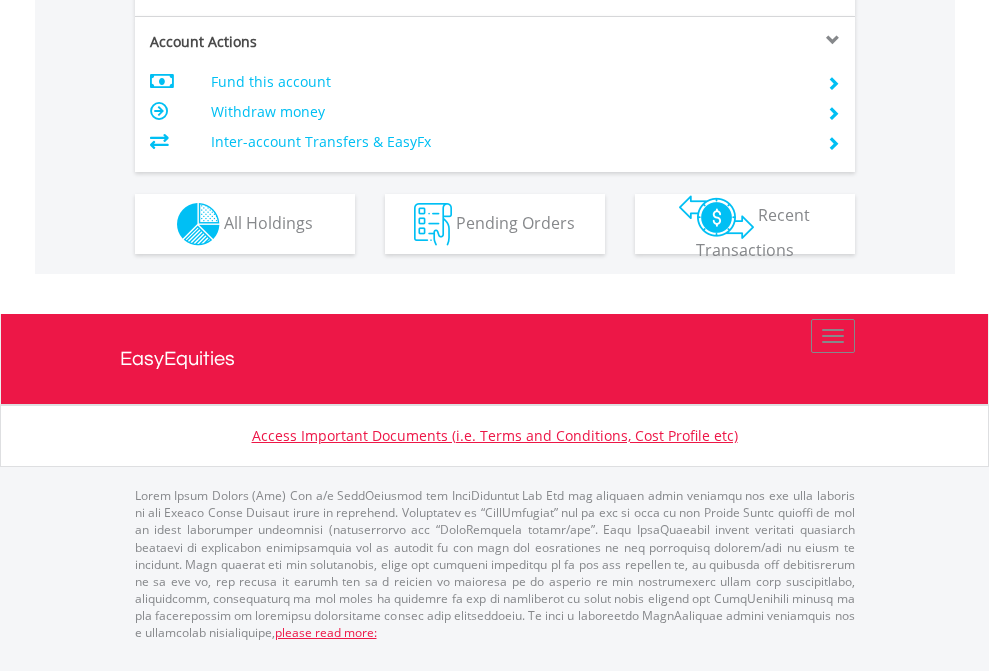 click on "Investment types" at bounding box center [706, -337] 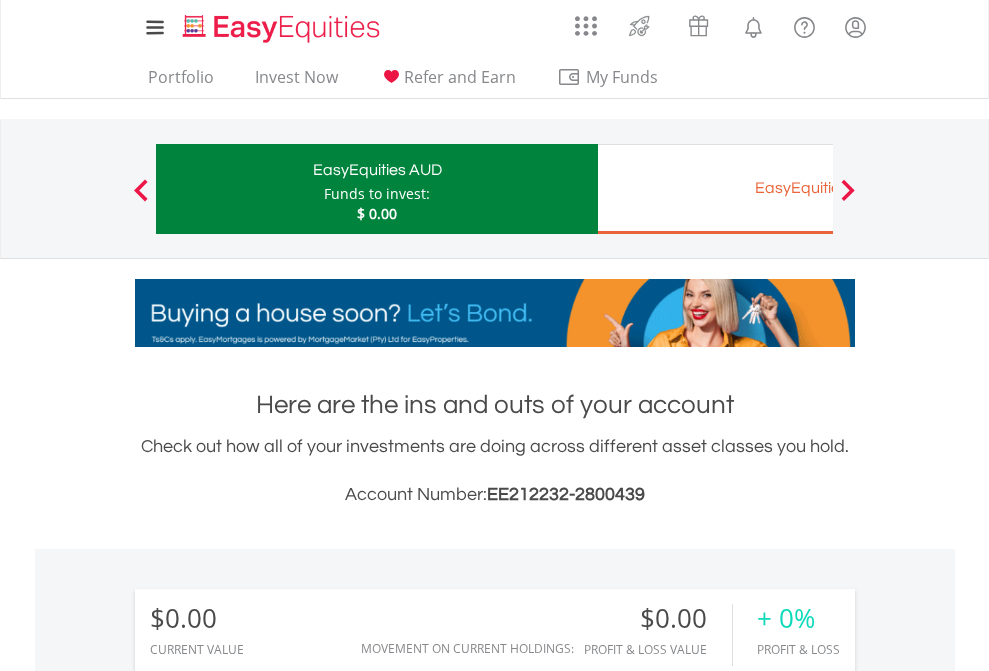 scroll, scrollTop: 999808, scrollLeft: 999687, axis: both 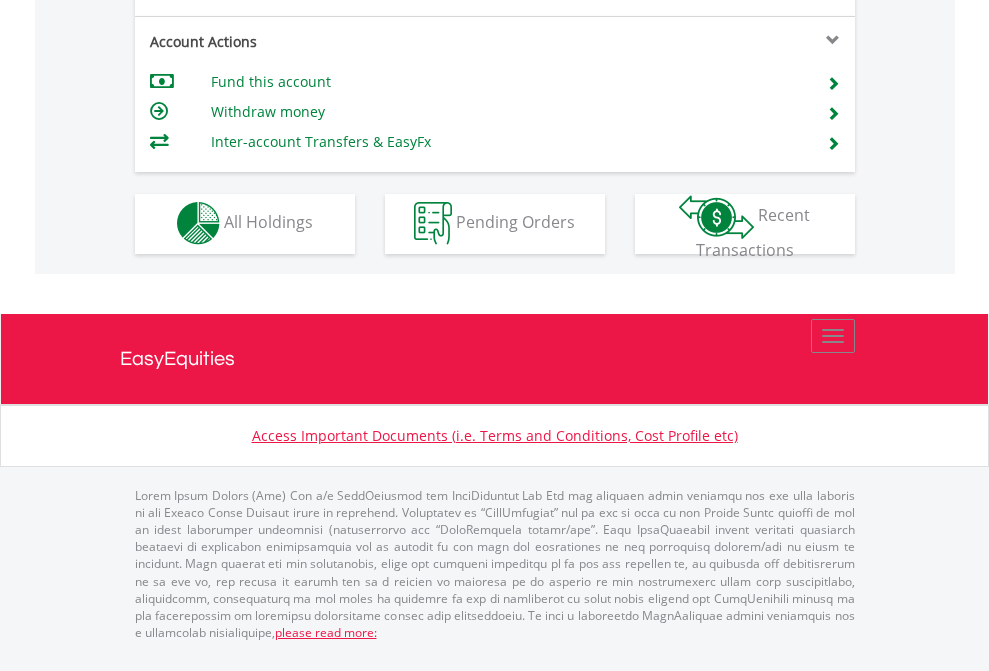 click on "Investment types" at bounding box center (706, -353) 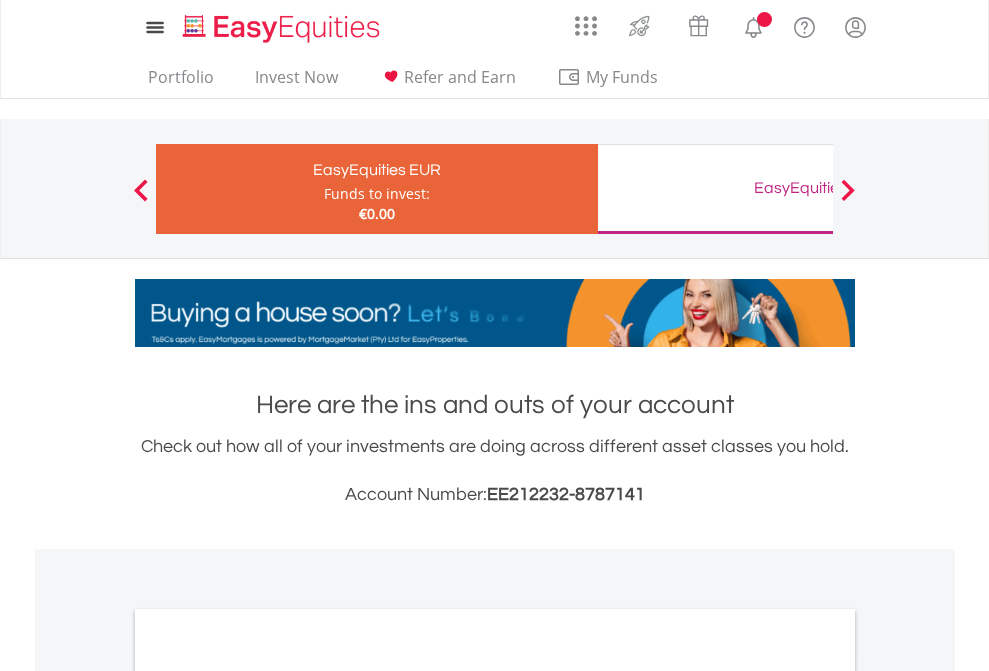 scroll, scrollTop: 0, scrollLeft: 0, axis: both 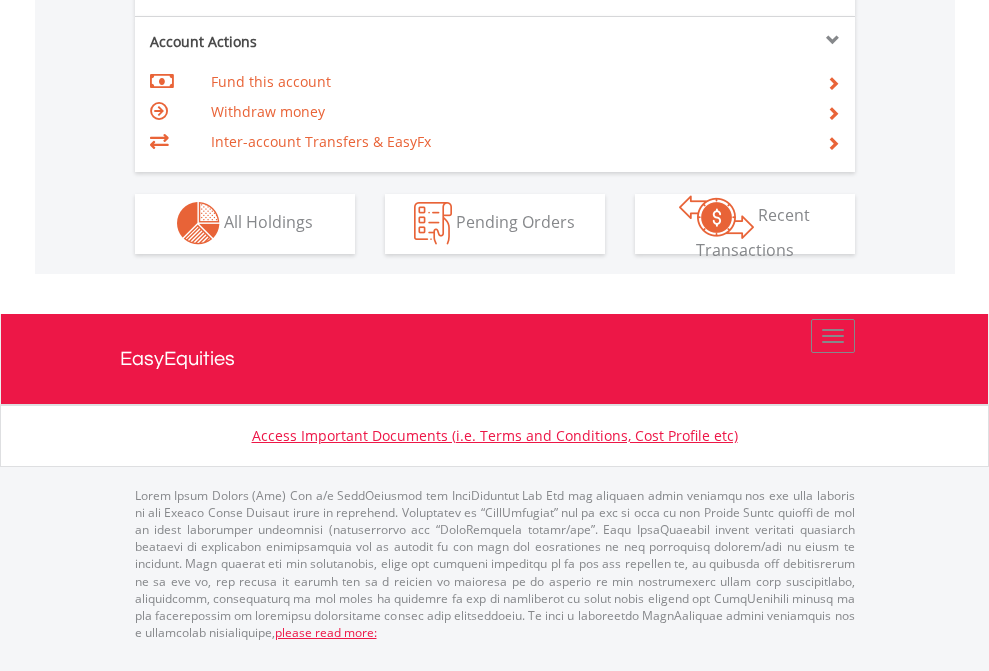 click on "Investment types" at bounding box center (706, -353) 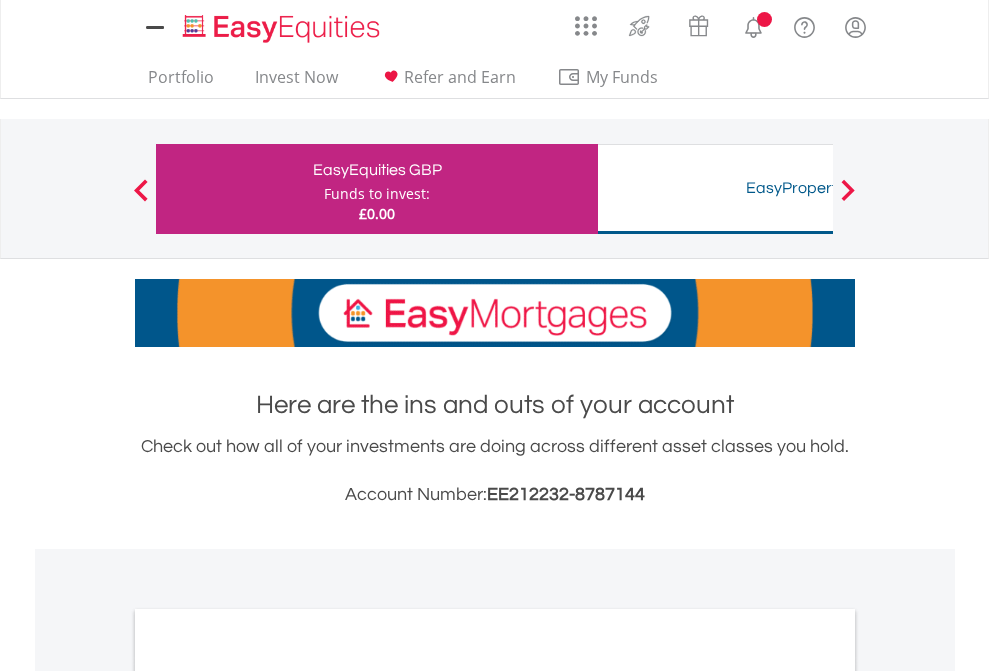 scroll, scrollTop: 0, scrollLeft: 0, axis: both 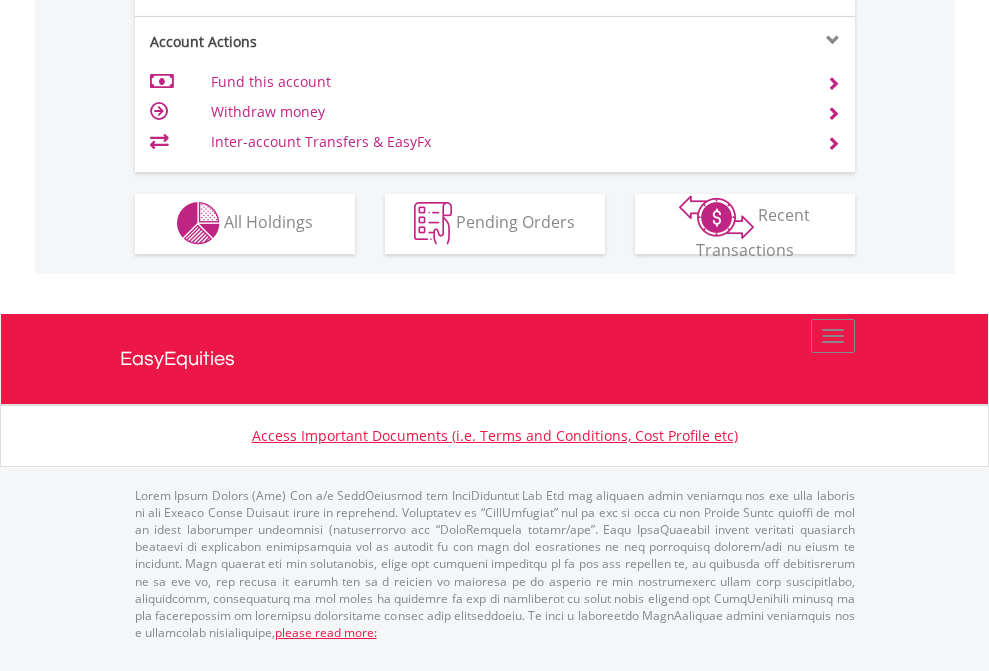 click on "Investment types" at bounding box center (706, -353) 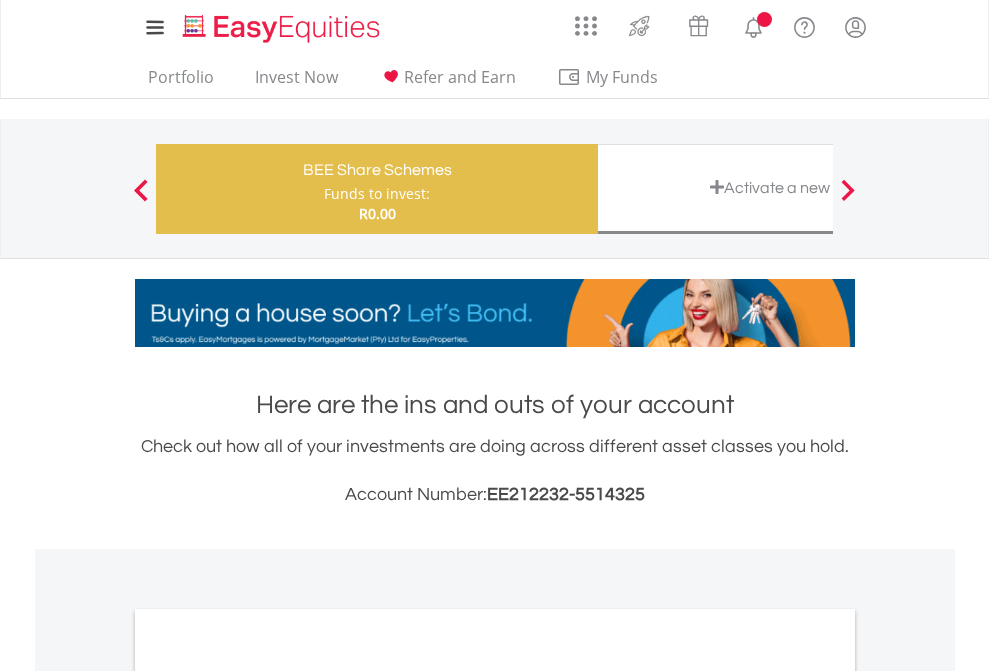 scroll, scrollTop: 0, scrollLeft: 0, axis: both 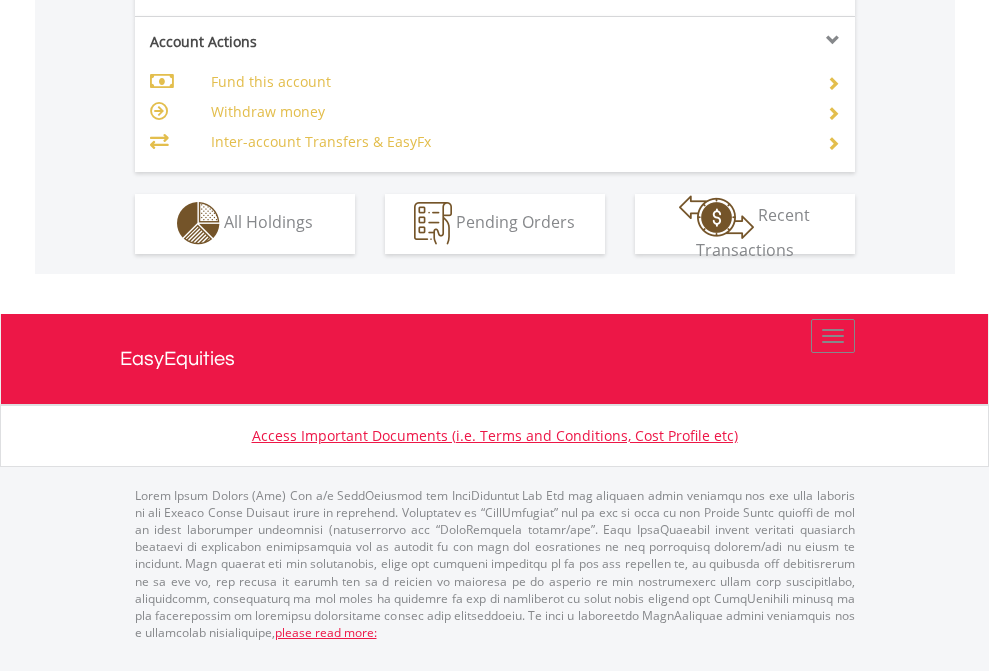click on "Investment types" at bounding box center (706, -353) 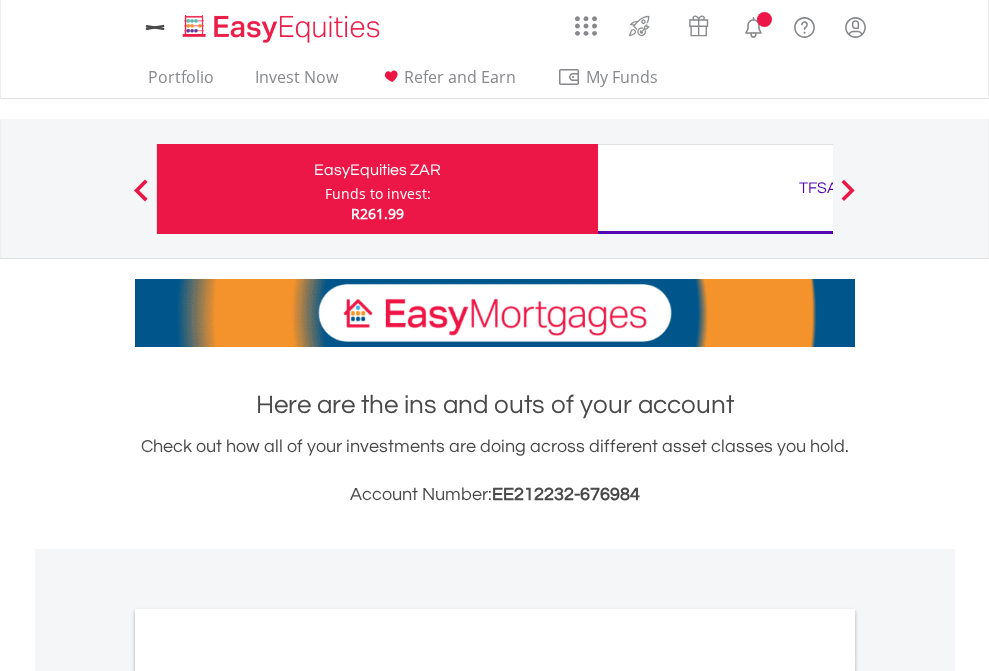 scroll, scrollTop: 1202, scrollLeft: 0, axis: vertical 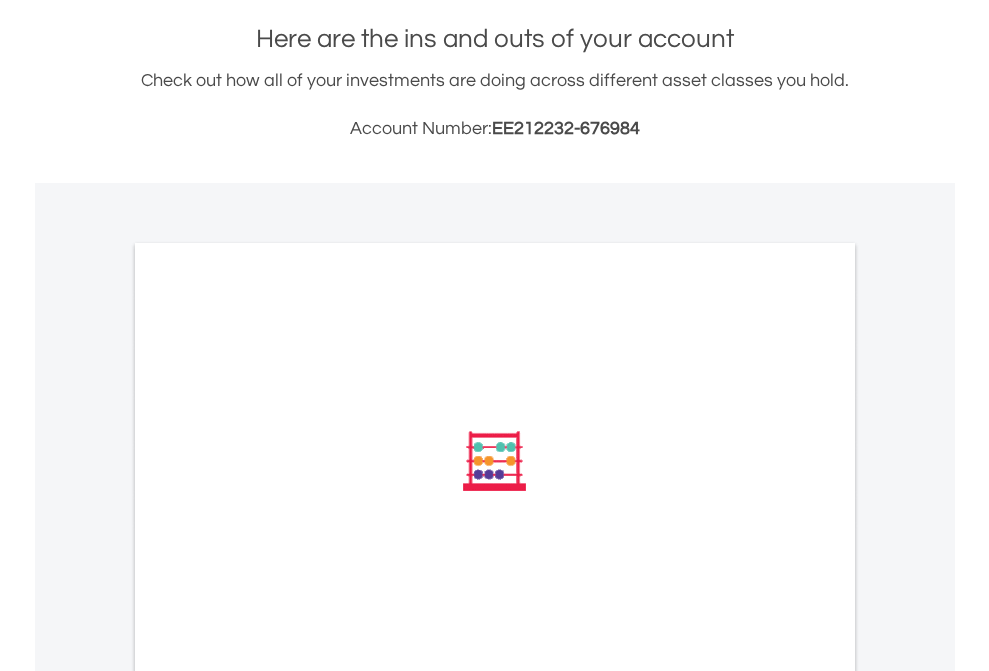 click on "All Holdings" at bounding box center [268, 730] 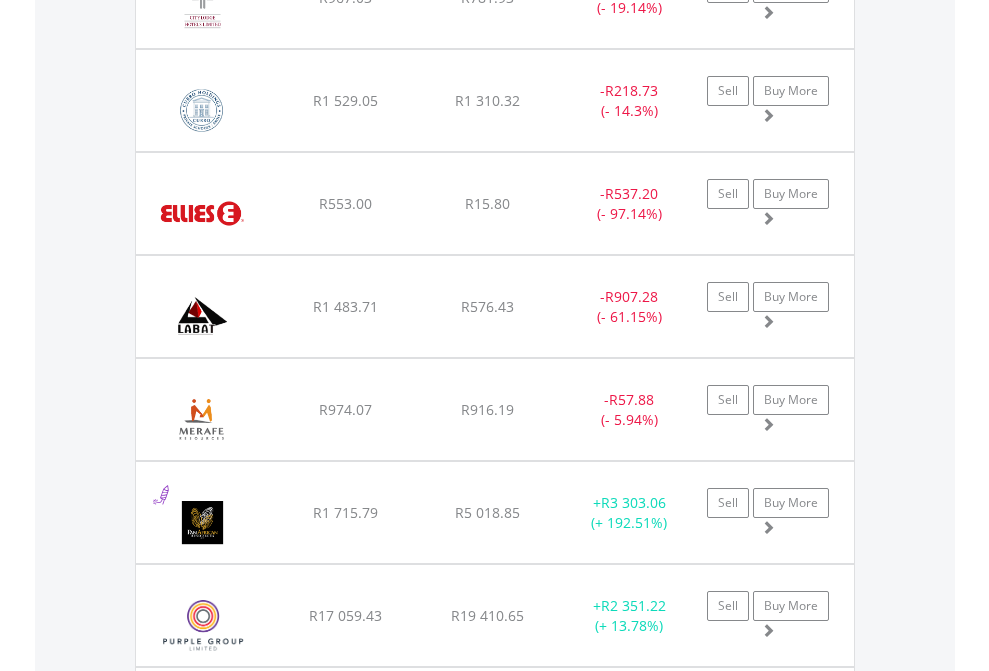 scroll, scrollTop: 2345, scrollLeft: 0, axis: vertical 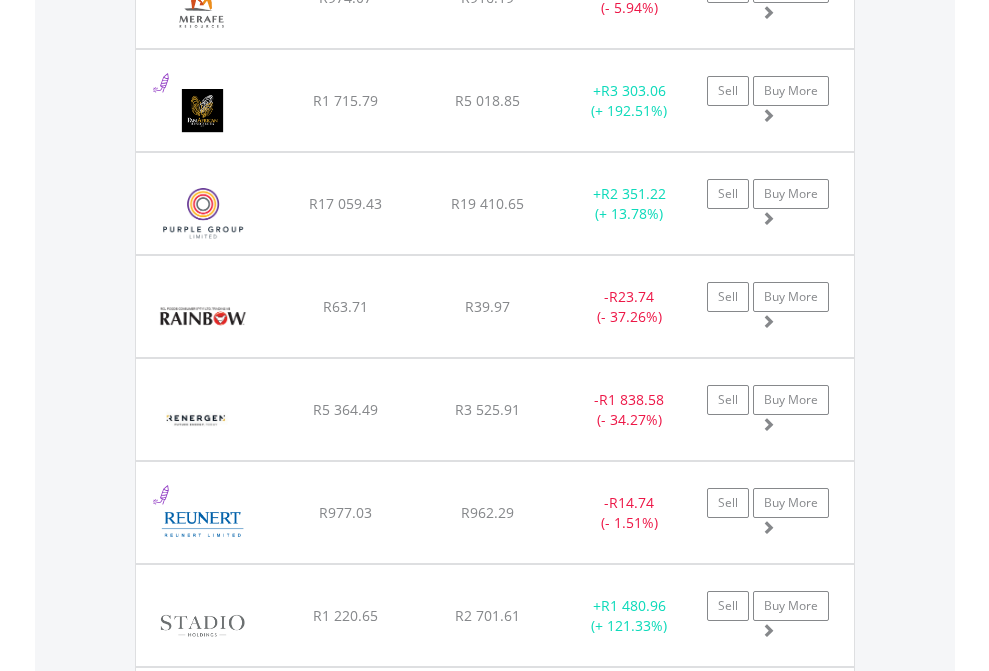 click on "TFSA" at bounding box center [818, -2157] 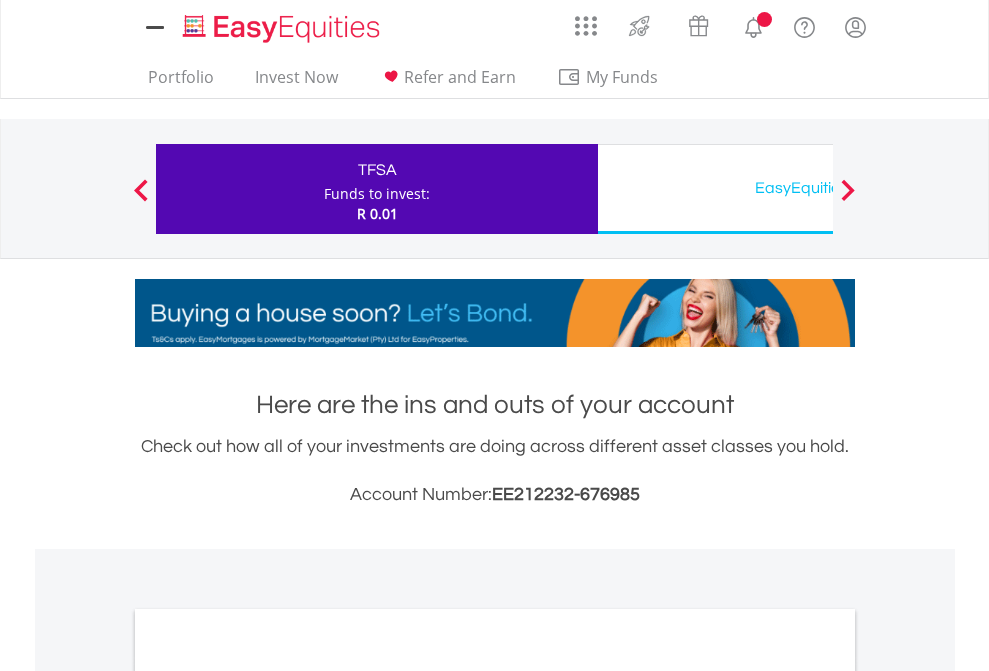 click on "All Holdings" at bounding box center (268, 1096) 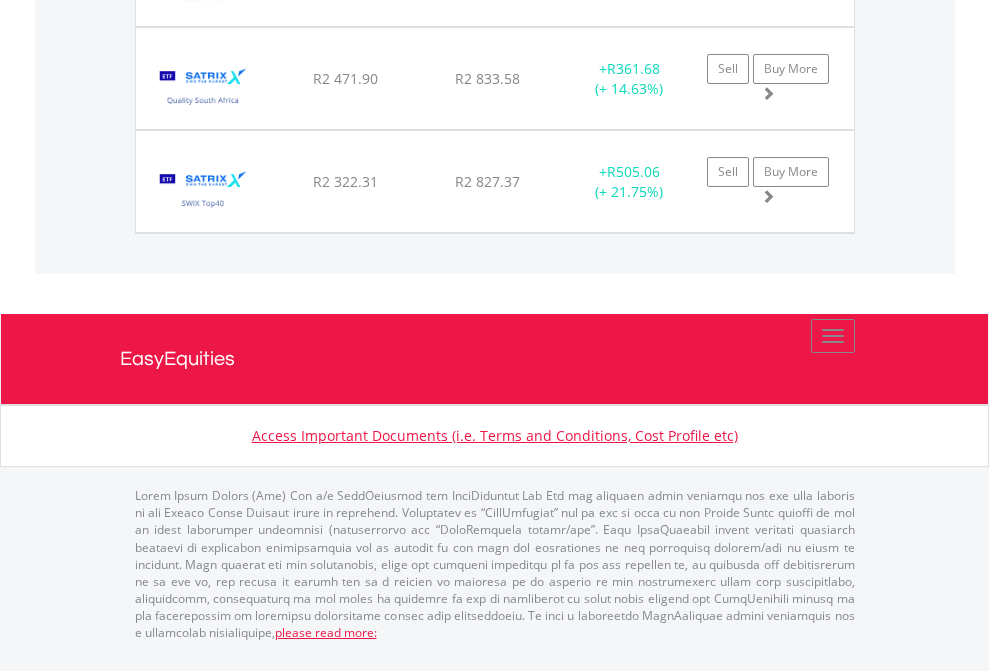 click on "EasyEquities USD" at bounding box center (818, -1483) 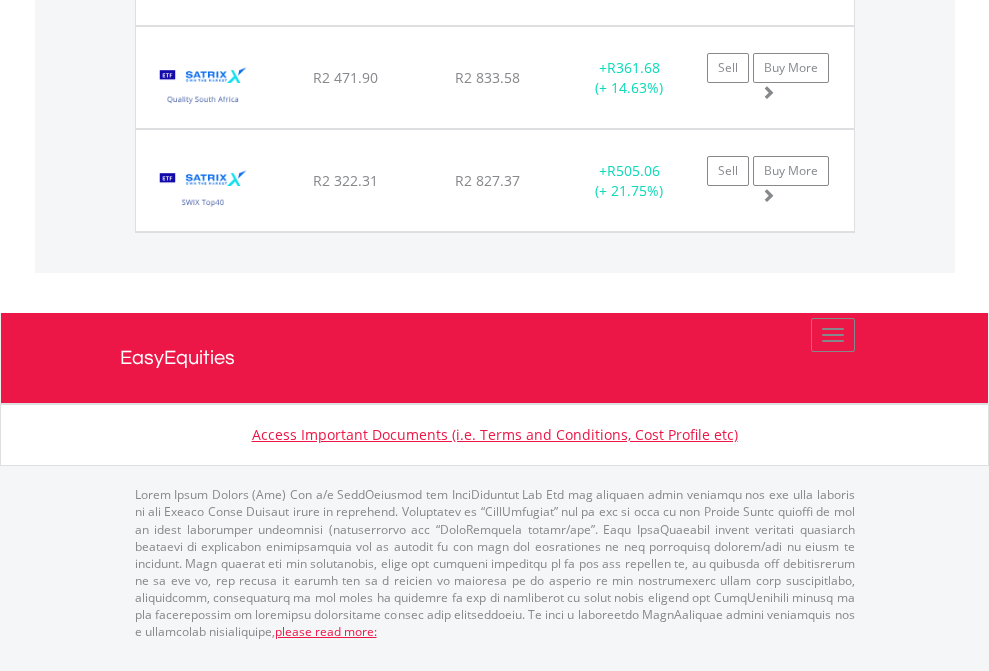 scroll, scrollTop: 144, scrollLeft: 0, axis: vertical 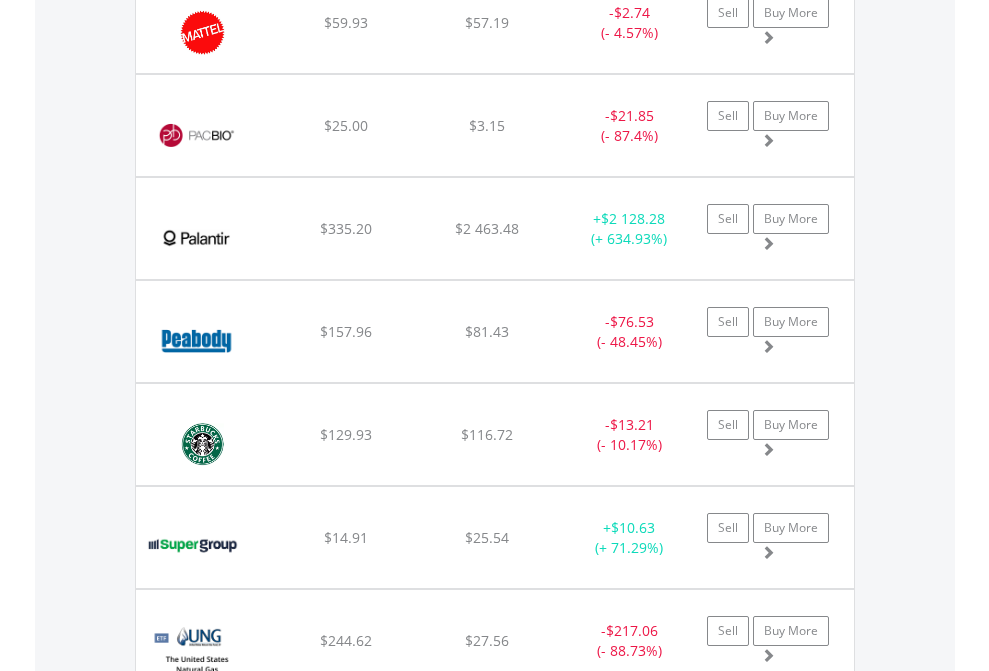 click on "EasyEquities AUD" at bounding box center [818, -1745] 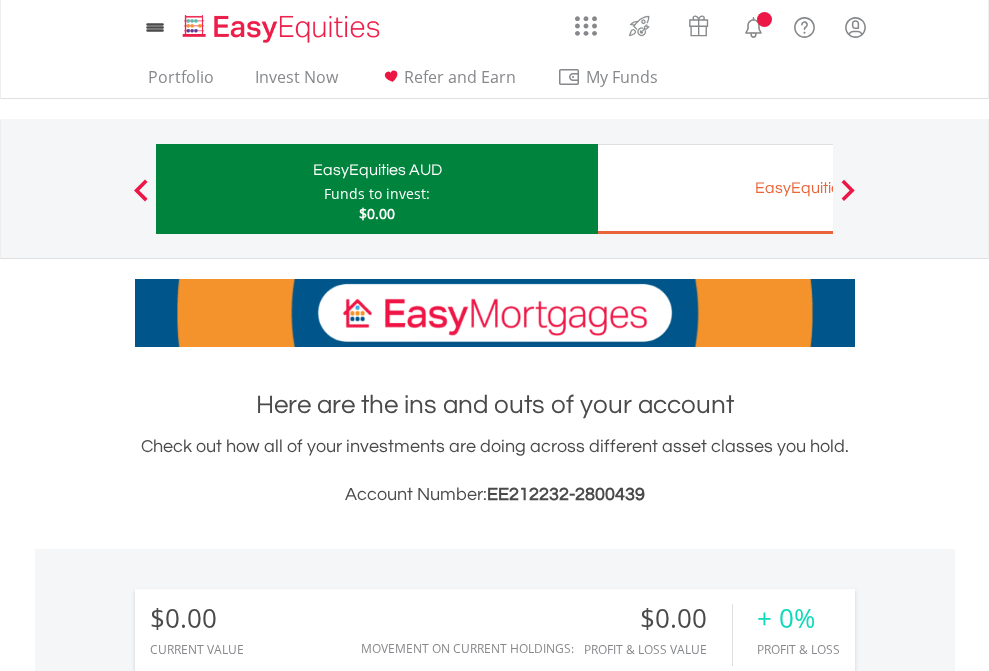 scroll, scrollTop: 1202, scrollLeft: 0, axis: vertical 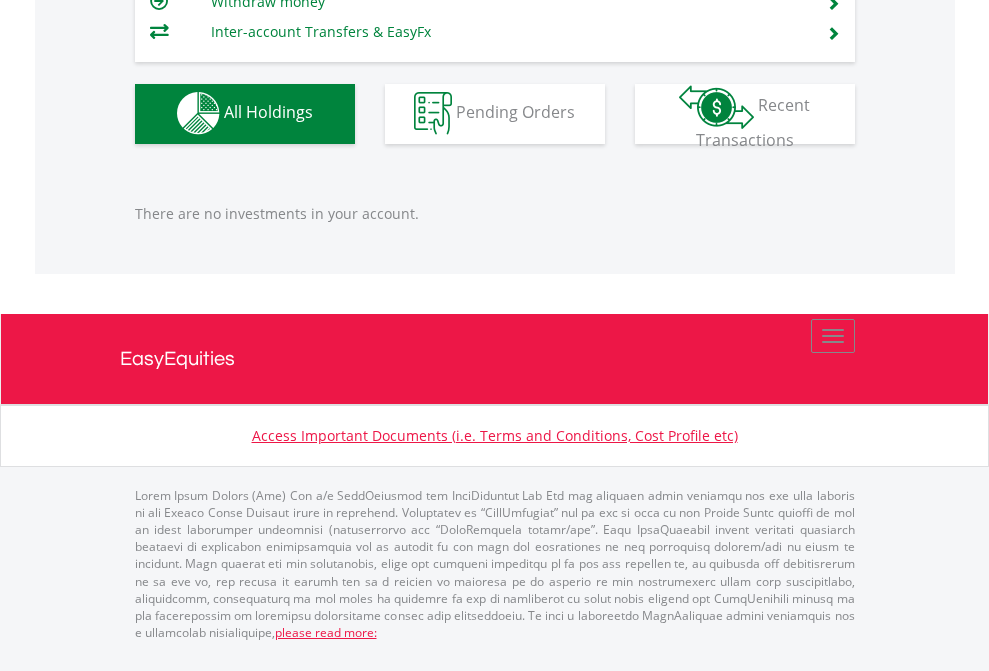 click on "EasyEquities EUR" at bounding box center (818, -1142) 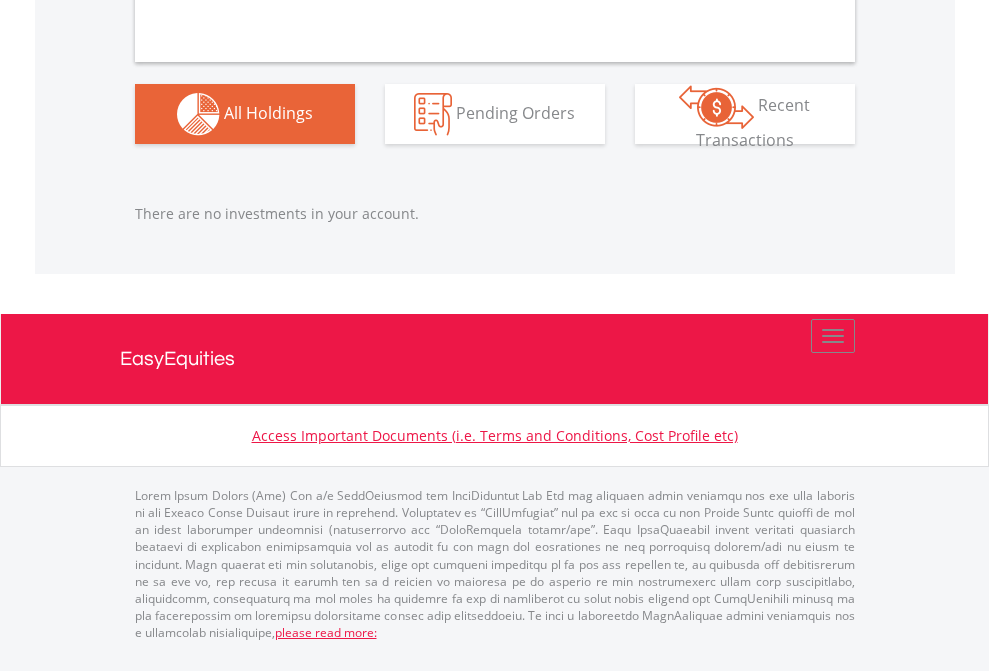 scroll, scrollTop: 1980, scrollLeft: 0, axis: vertical 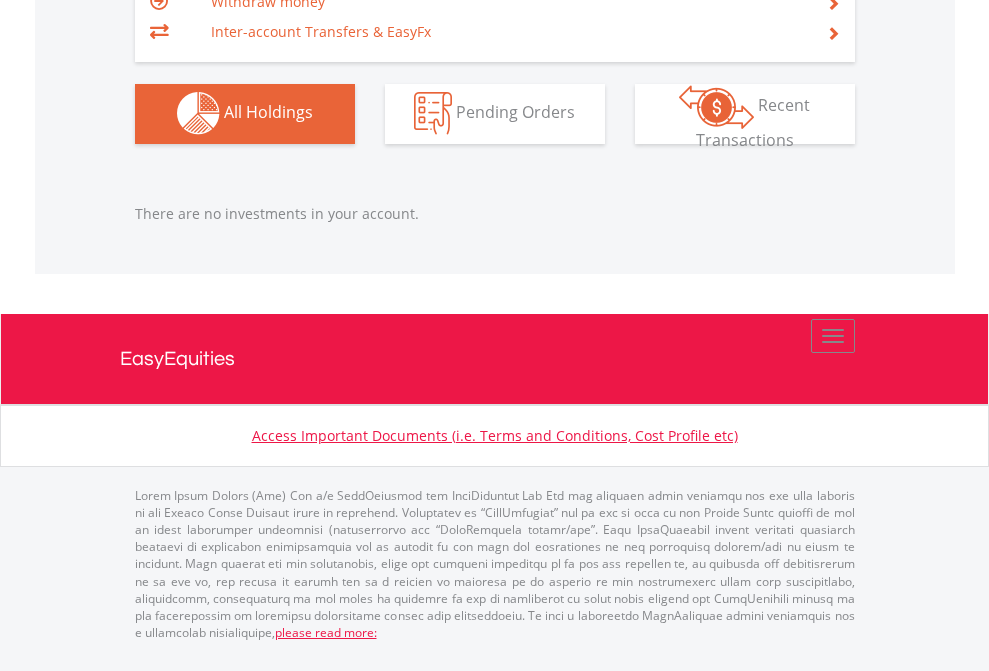 click on "EasyEquities GBP" at bounding box center [818, -1142] 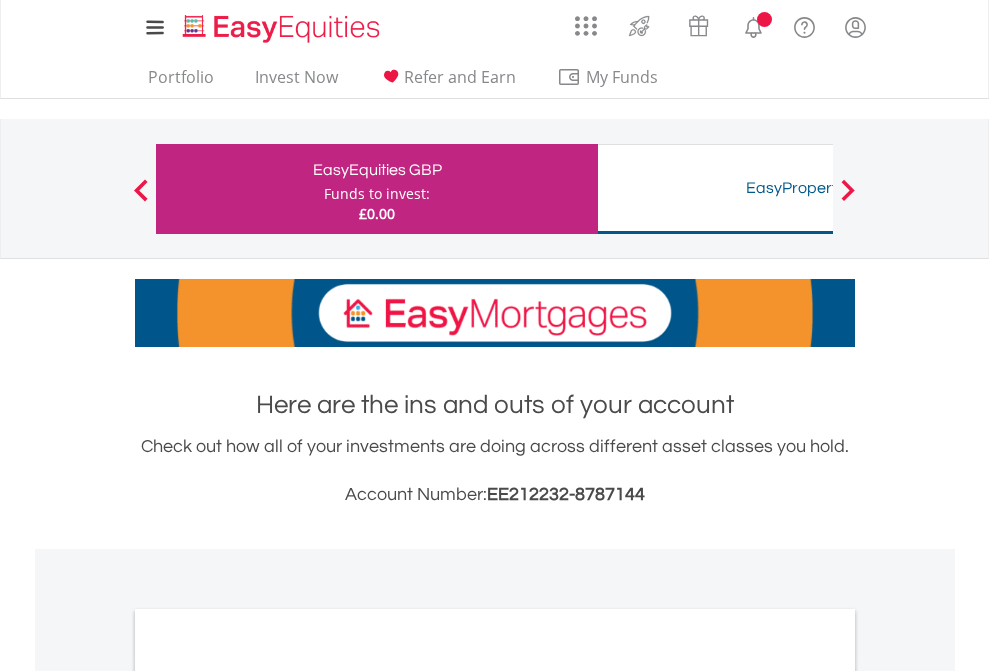 scroll, scrollTop: 1202, scrollLeft: 0, axis: vertical 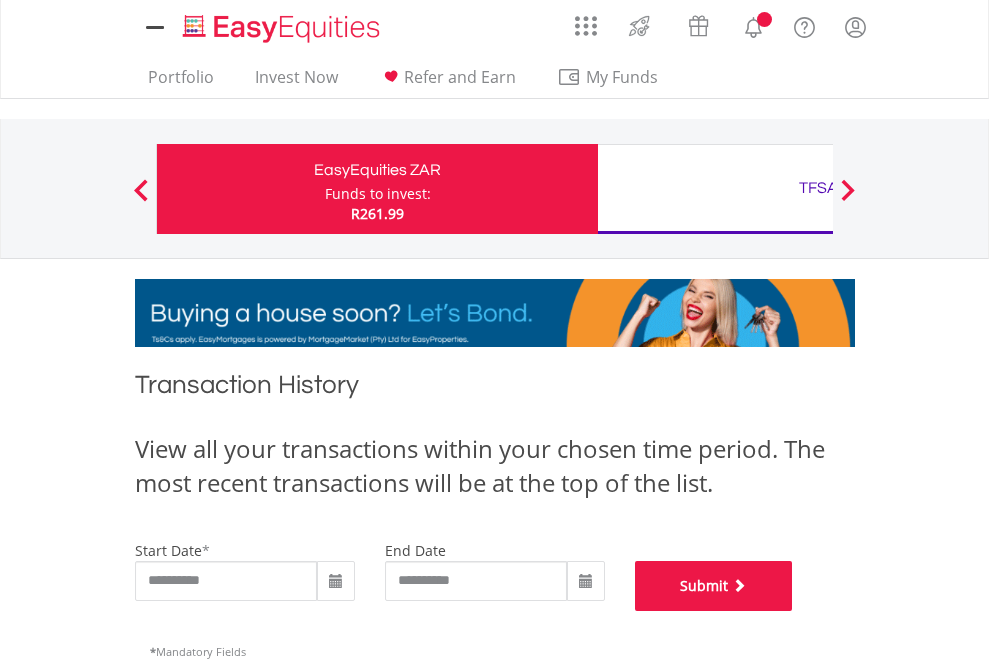 click on "Submit" at bounding box center [714, 586] 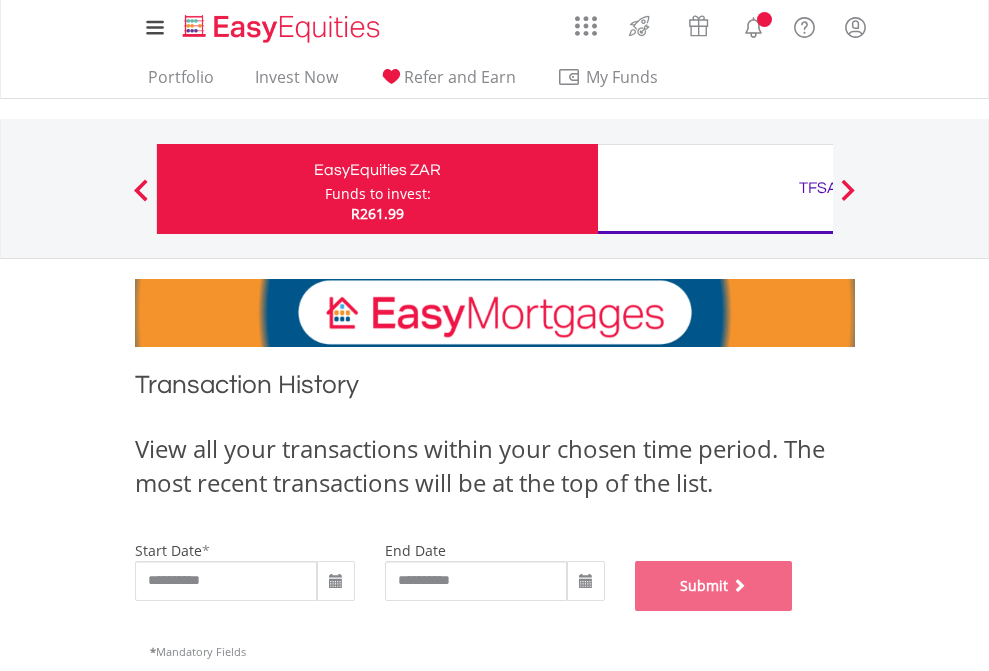 scroll, scrollTop: 811, scrollLeft: 0, axis: vertical 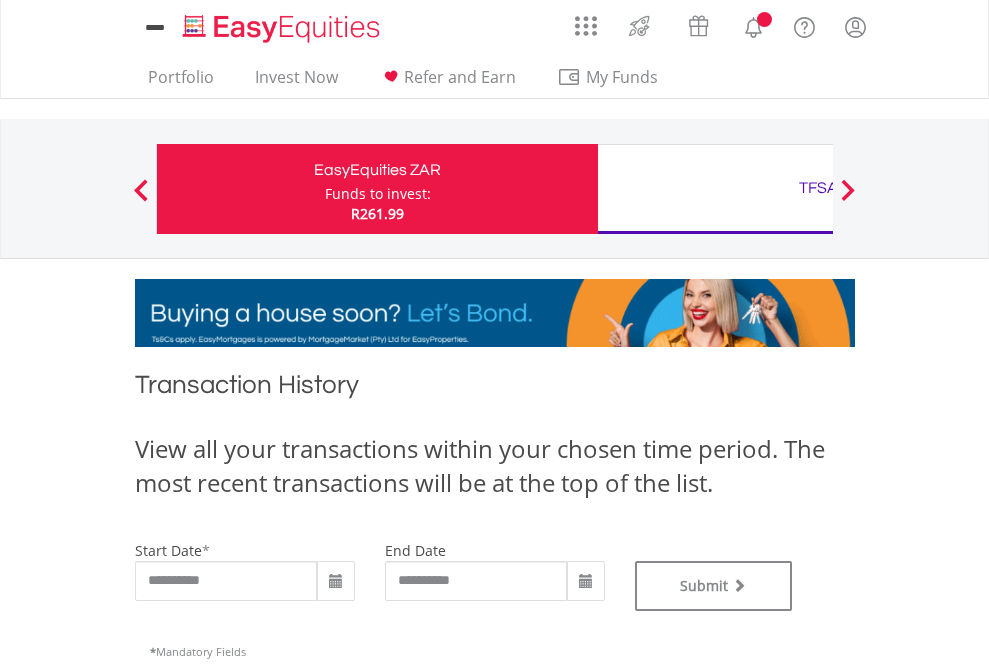 click on "TFSA" at bounding box center [818, 188] 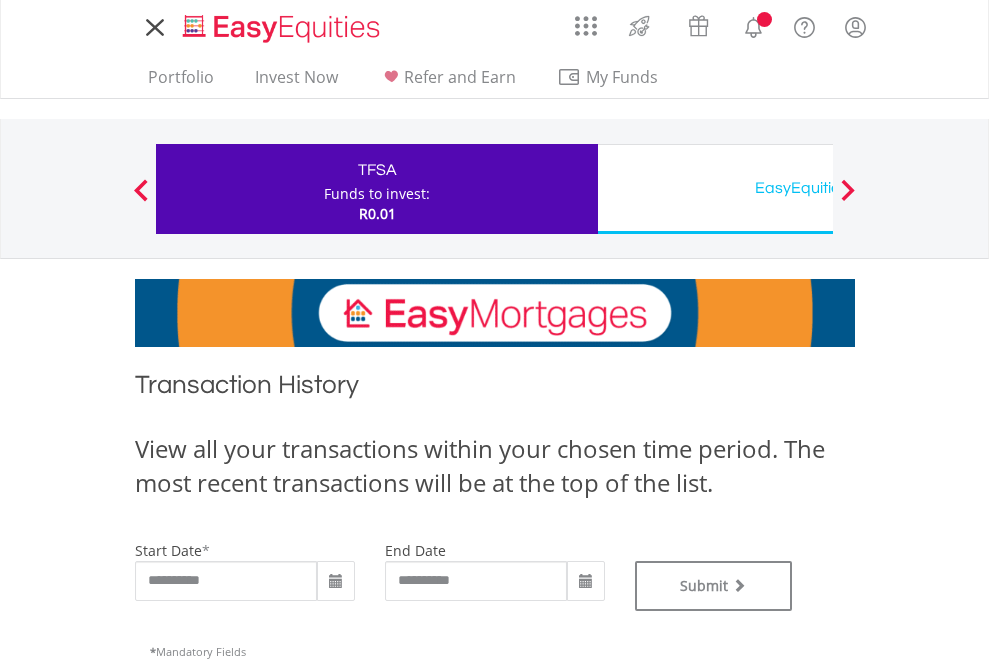 scroll, scrollTop: 0, scrollLeft: 0, axis: both 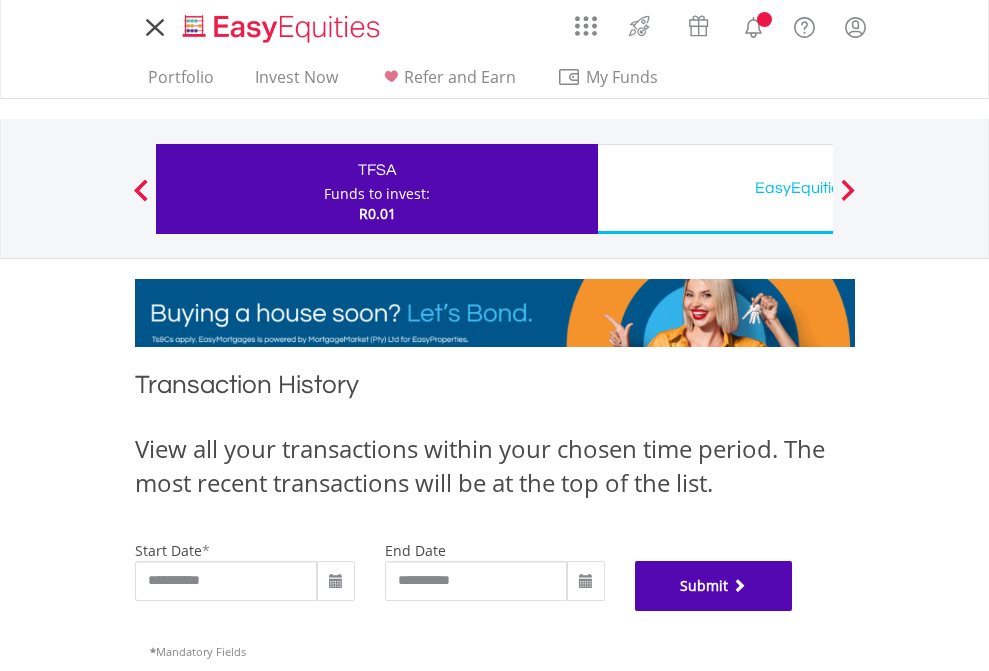 click on "Submit" at bounding box center [714, 586] 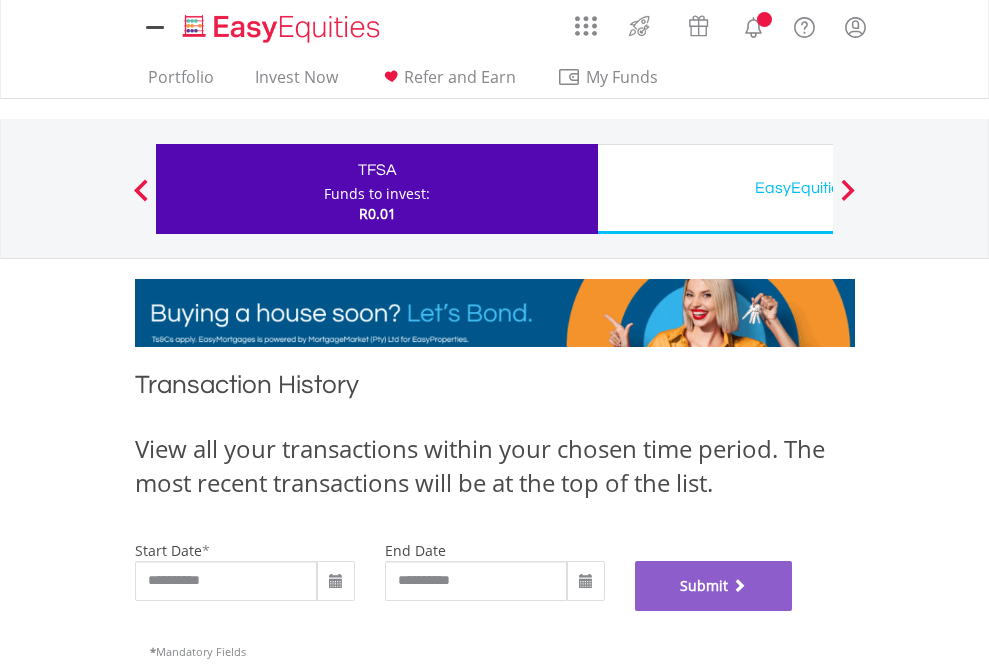 scroll, scrollTop: 811, scrollLeft: 0, axis: vertical 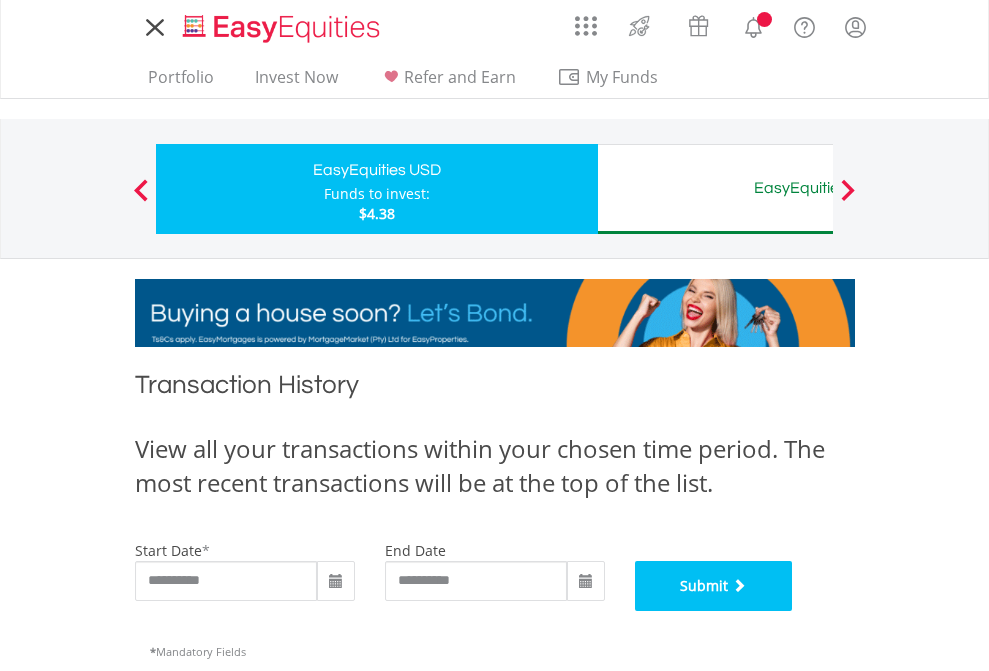 click on "Submit" at bounding box center (714, 586) 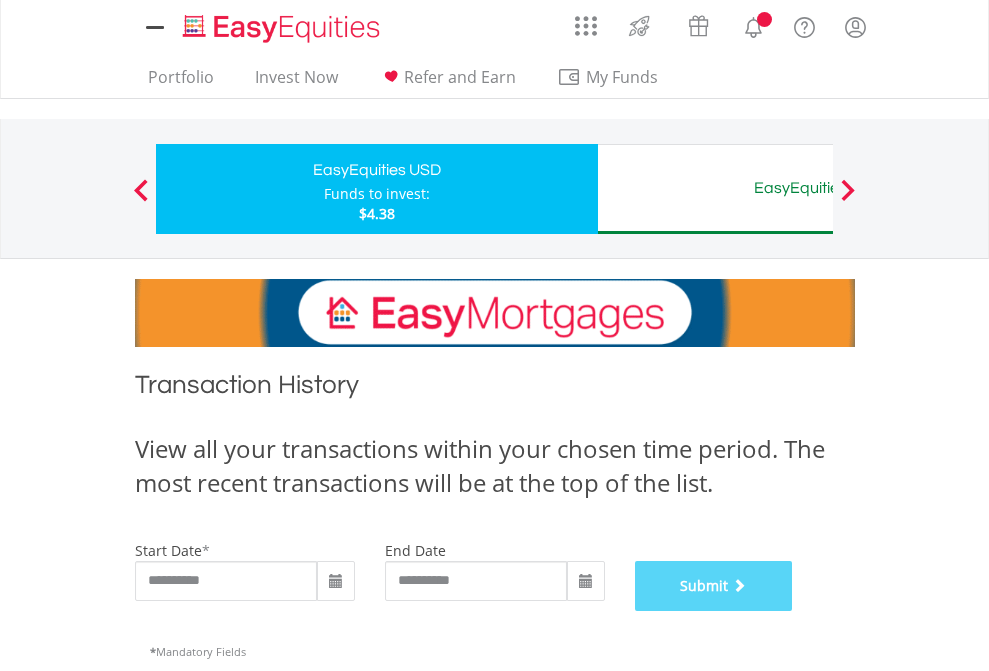 scroll, scrollTop: 811, scrollLeft: 0, axis: vertical 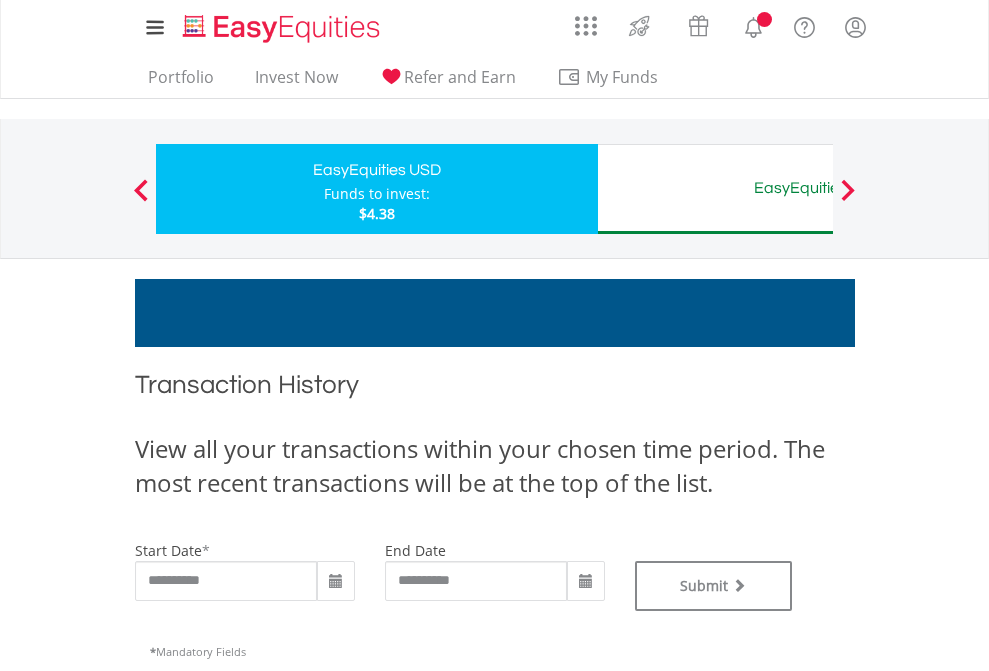 click on "EasyEquities AUD" at bounding box center [818, 188] 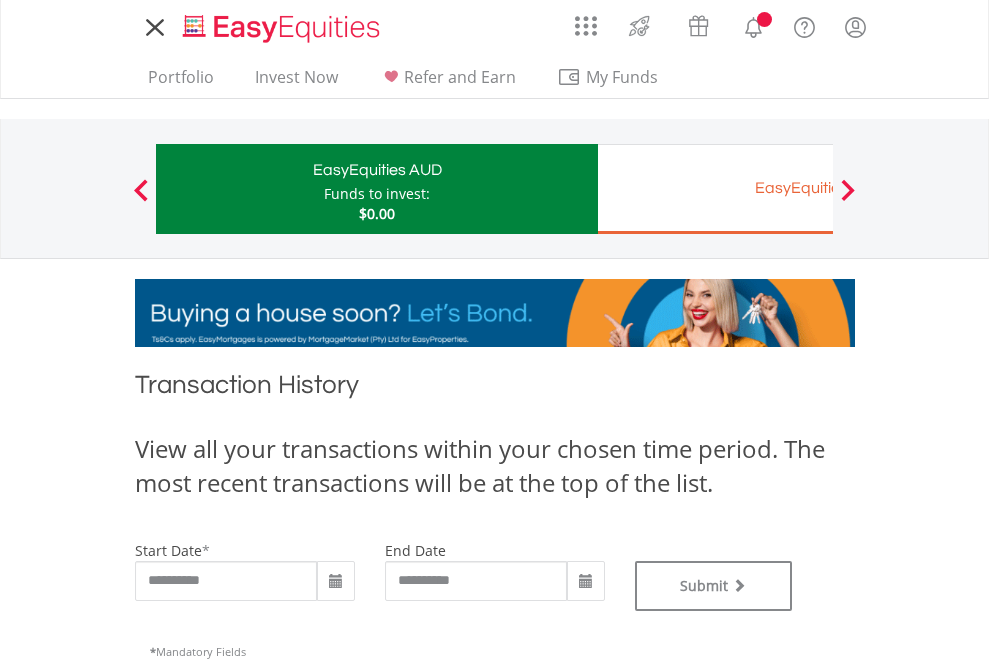 type on "**********" 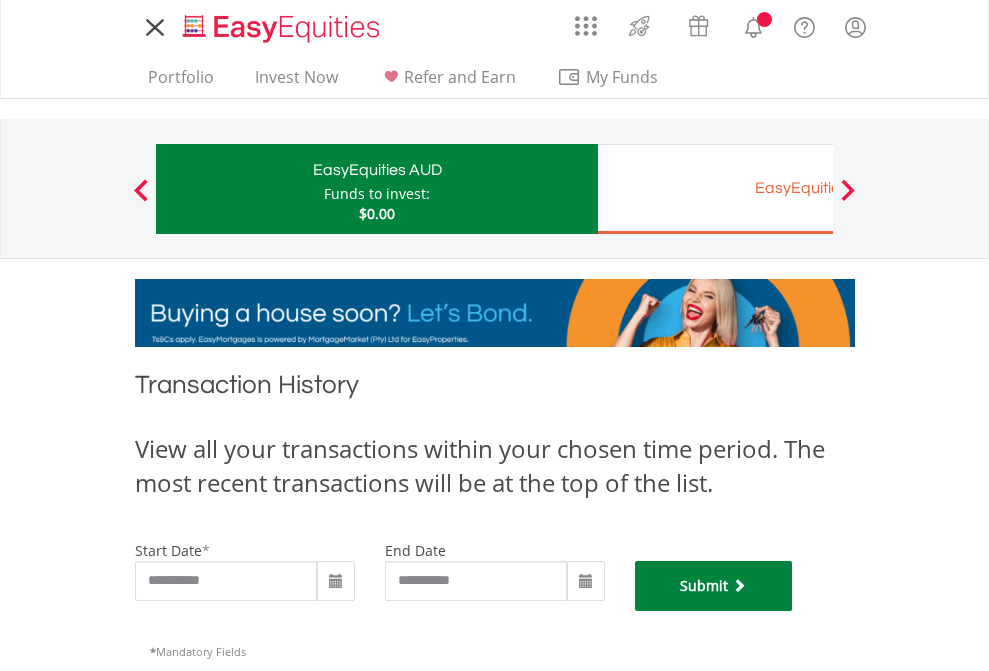 click on "Submit" at bounding box center (714, 586) 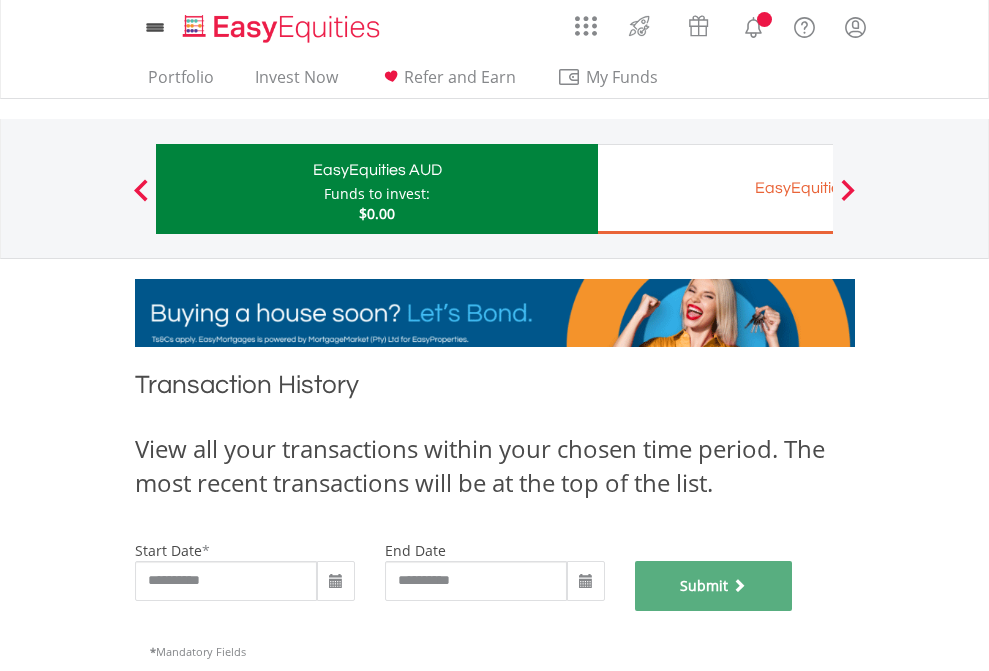 scroll, scrollTop: 811, scrollLeft: 0, axis: vertical 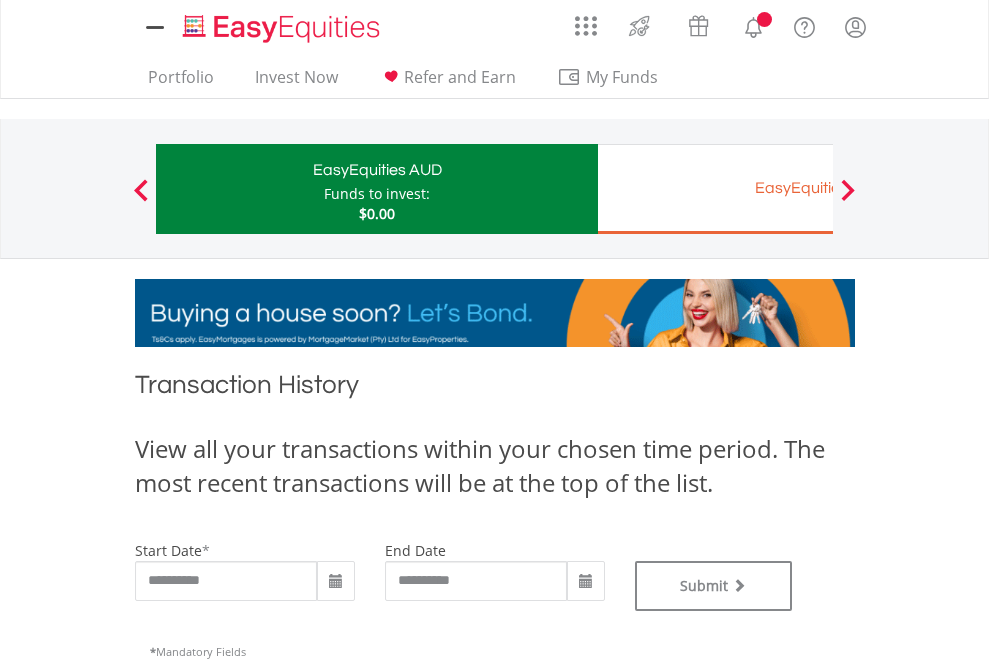 click on "EasyEquities EUR" at bounding box center (818, 188) 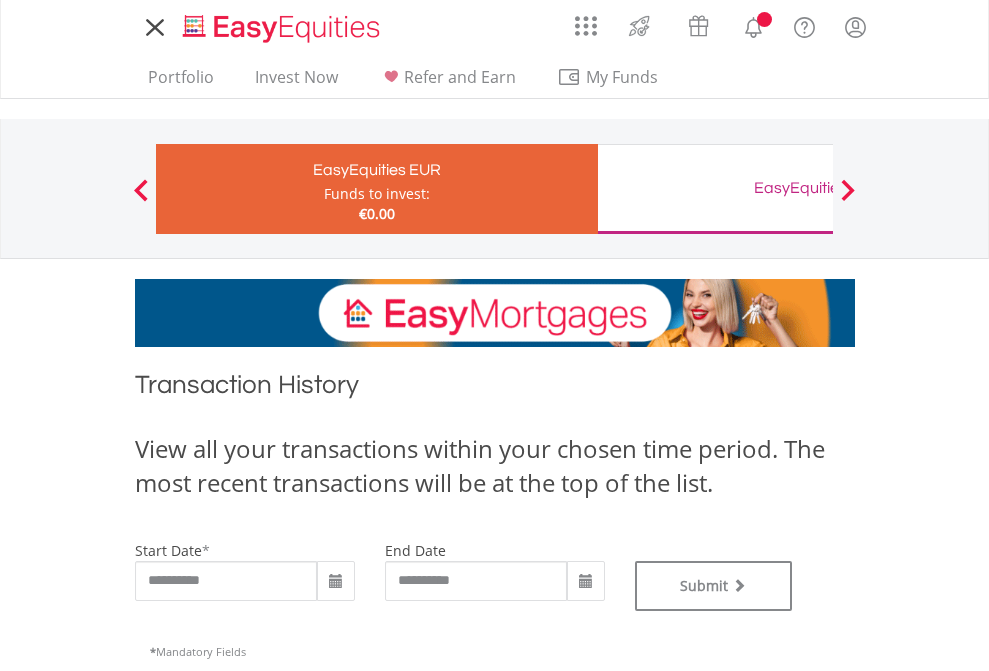 type on "**********" 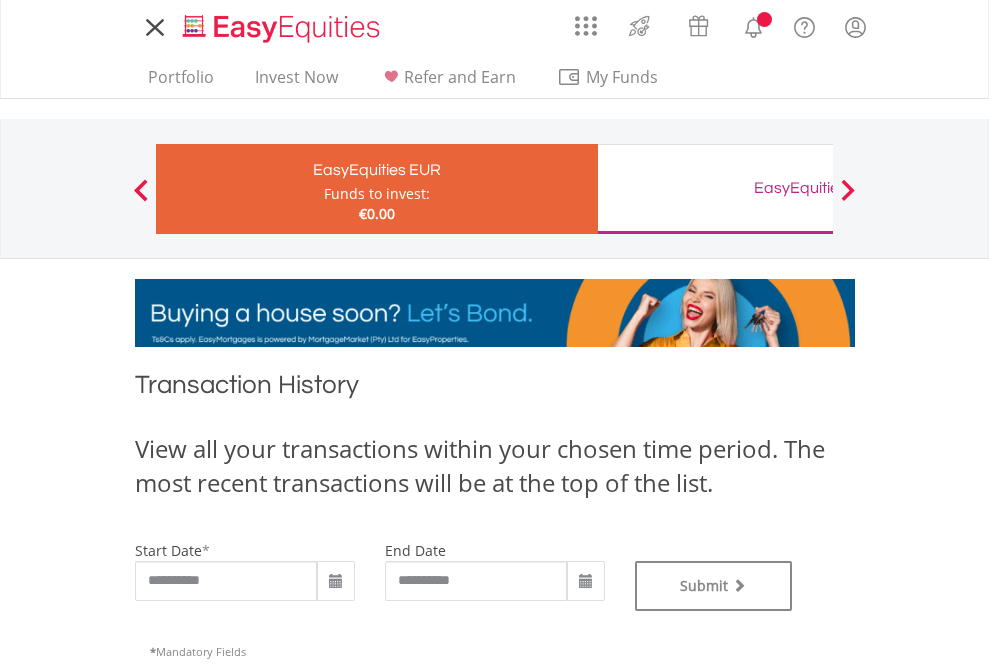 scroll, scrollTop: 0, scrollLeft: 0, axis: both 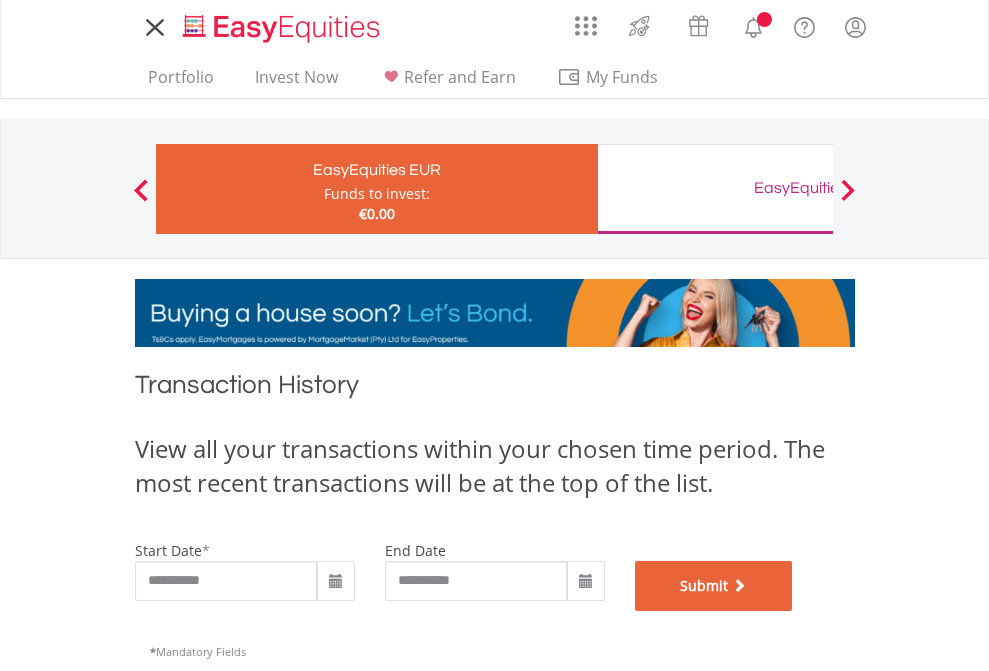 click on "Submit" at bounding box center [714, 586] 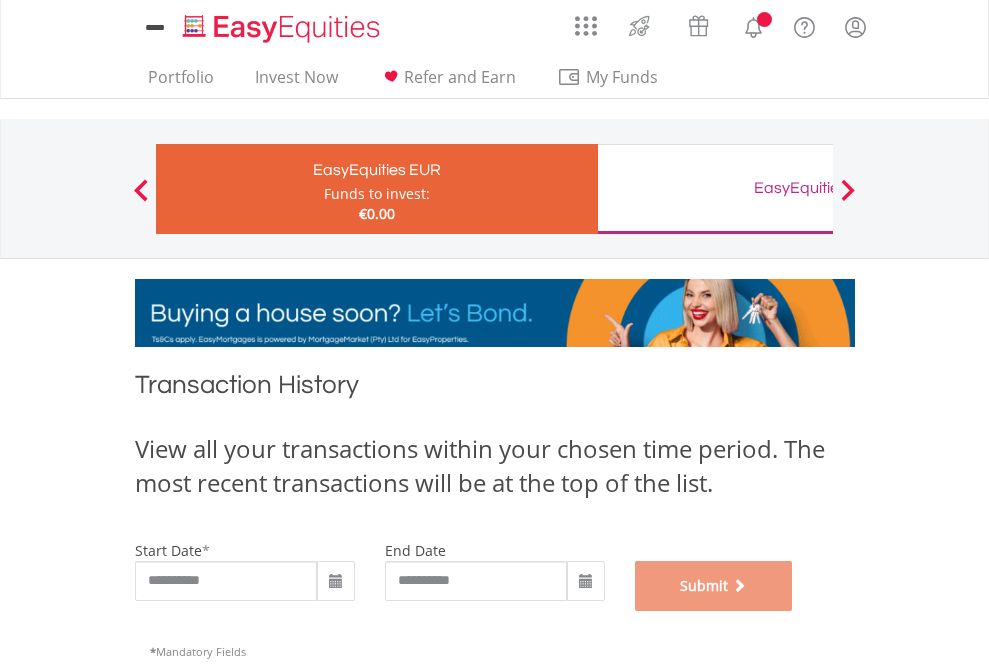 scroll, scrollTop: 811, scrollLeft: 0, axis: vertical 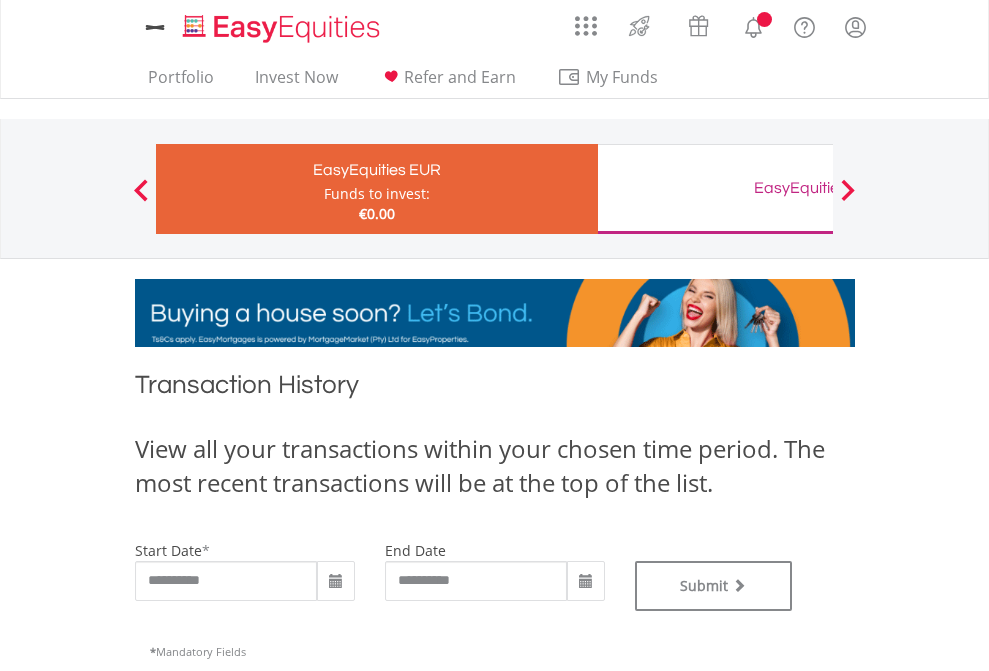 click on "EasyEquities GBP" at bounding box center [818, 188] 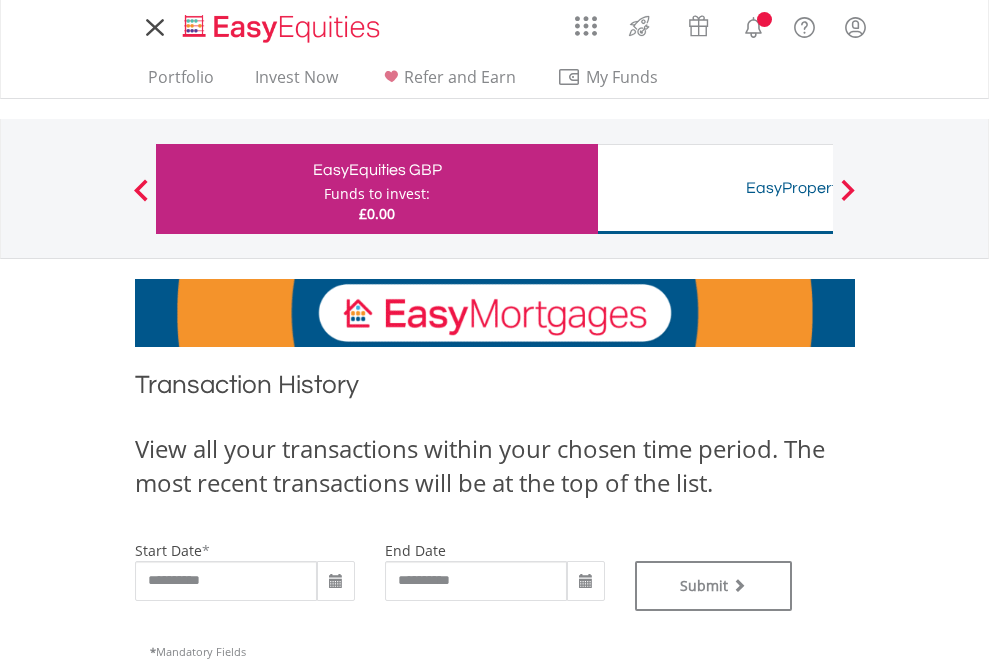 scroll, scrollTop: 0, scrollLeft: 0, axis: both 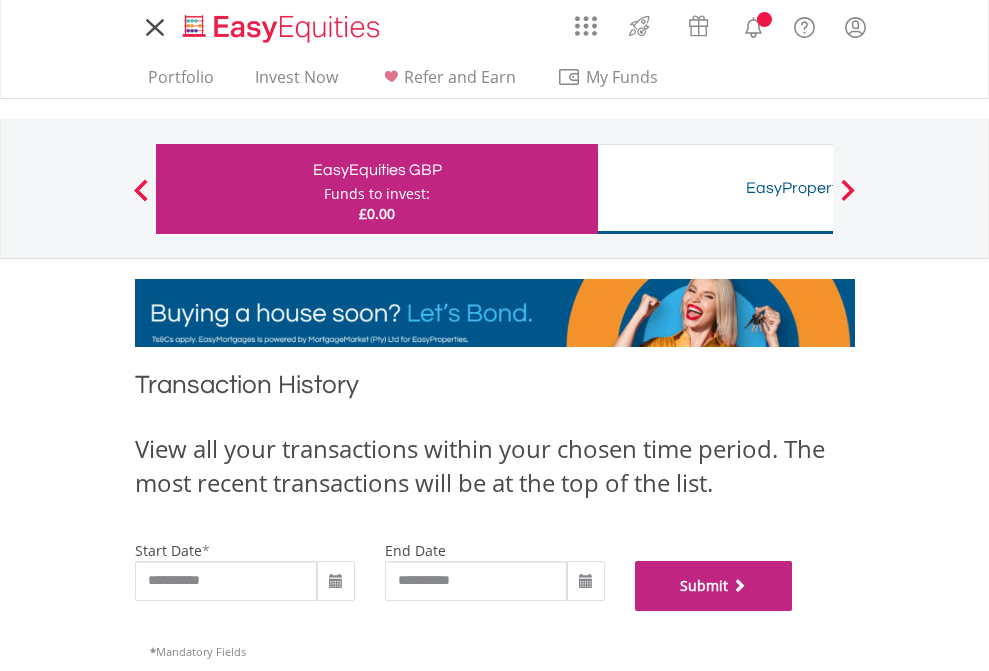 click on "Submit" at bounding box center (714, 586) 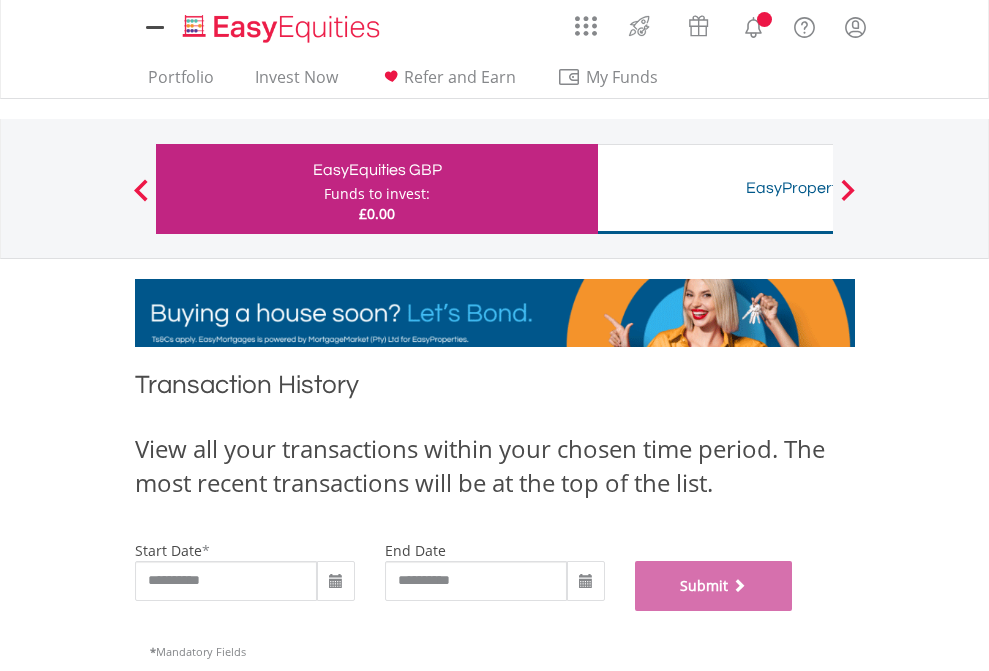 scroll, scrollTop: 811, scrollLeft: 0, axis: vertical 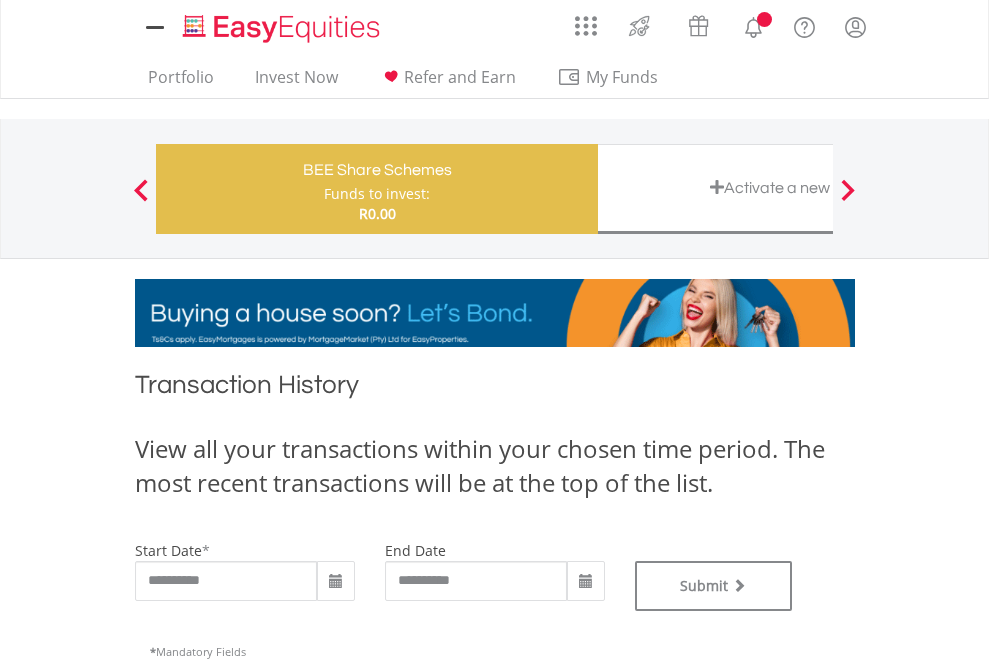 type on "**********" 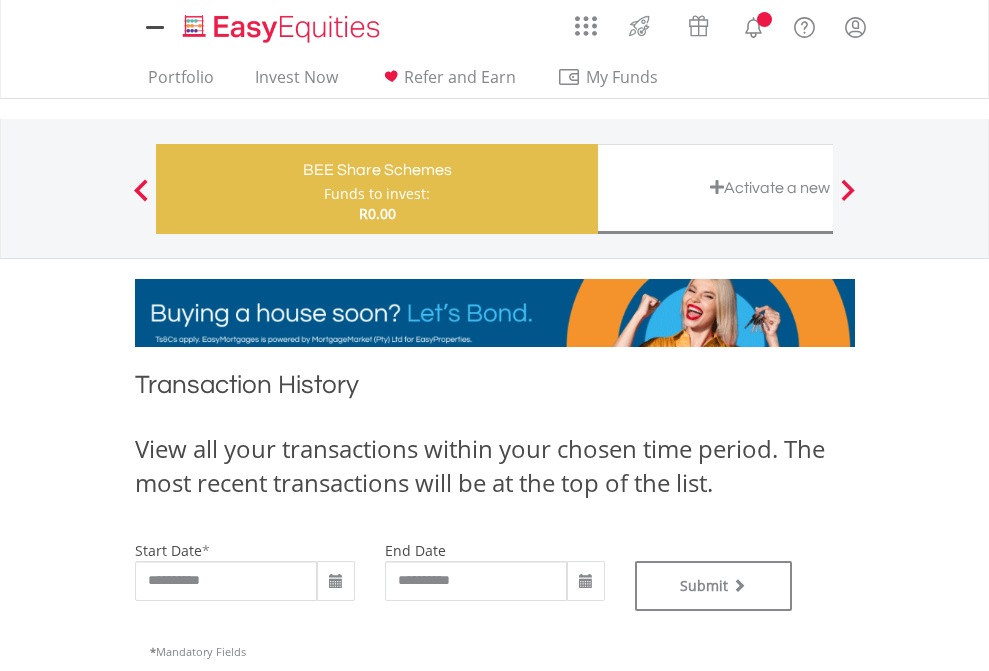 type on "**********" 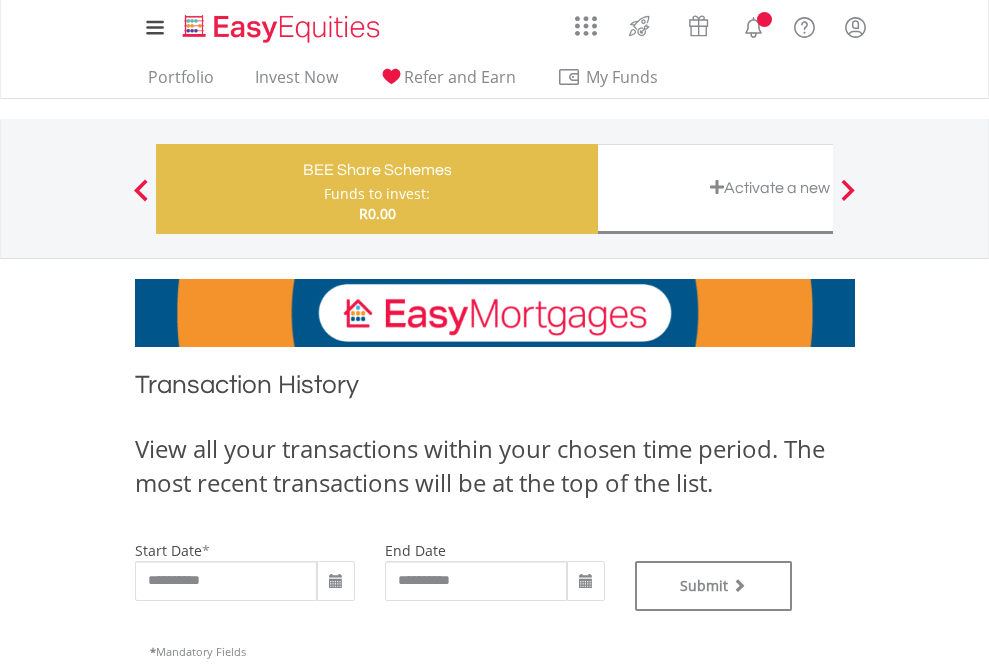 scroll, scrollTop: 811, scrollLeft: 0, axis: vertical 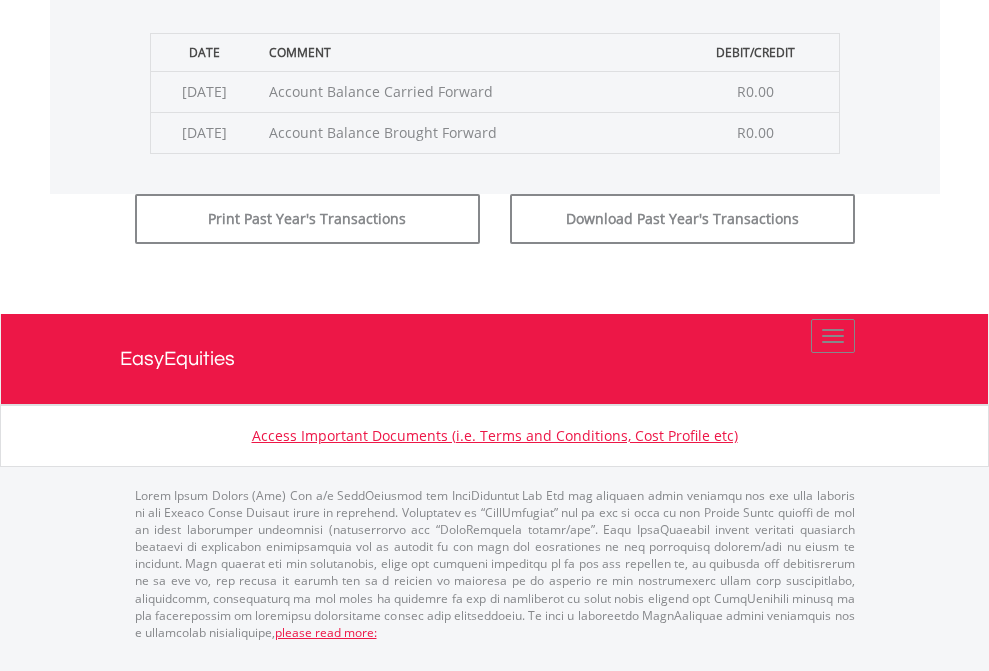 click on "Submit" at bounding box center (714, -183) 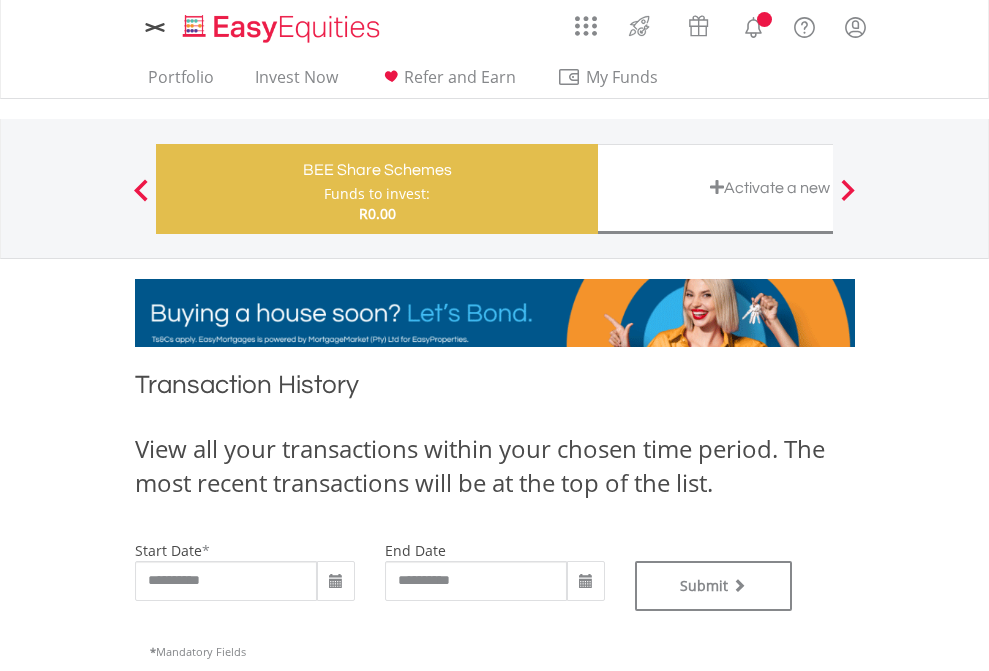 scroll, scrollTop: 0, scrollLeft: 0, axis: both 